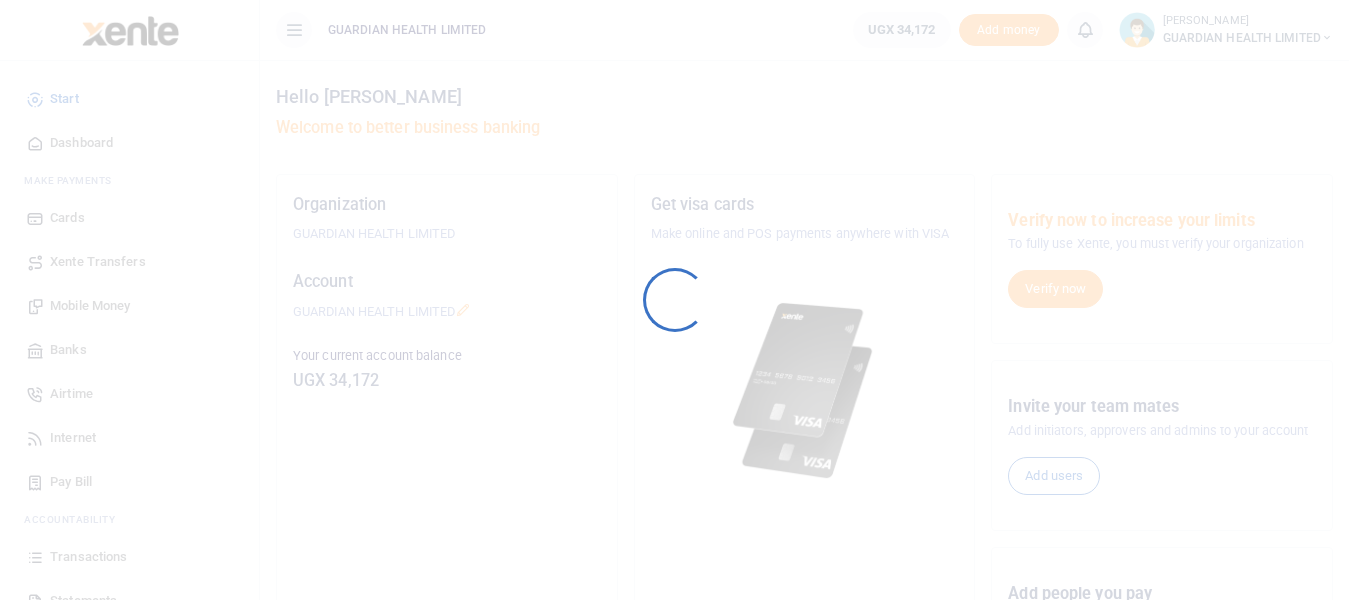 scroll, scrollTop: 0, scrollLeft: 0, axis: both 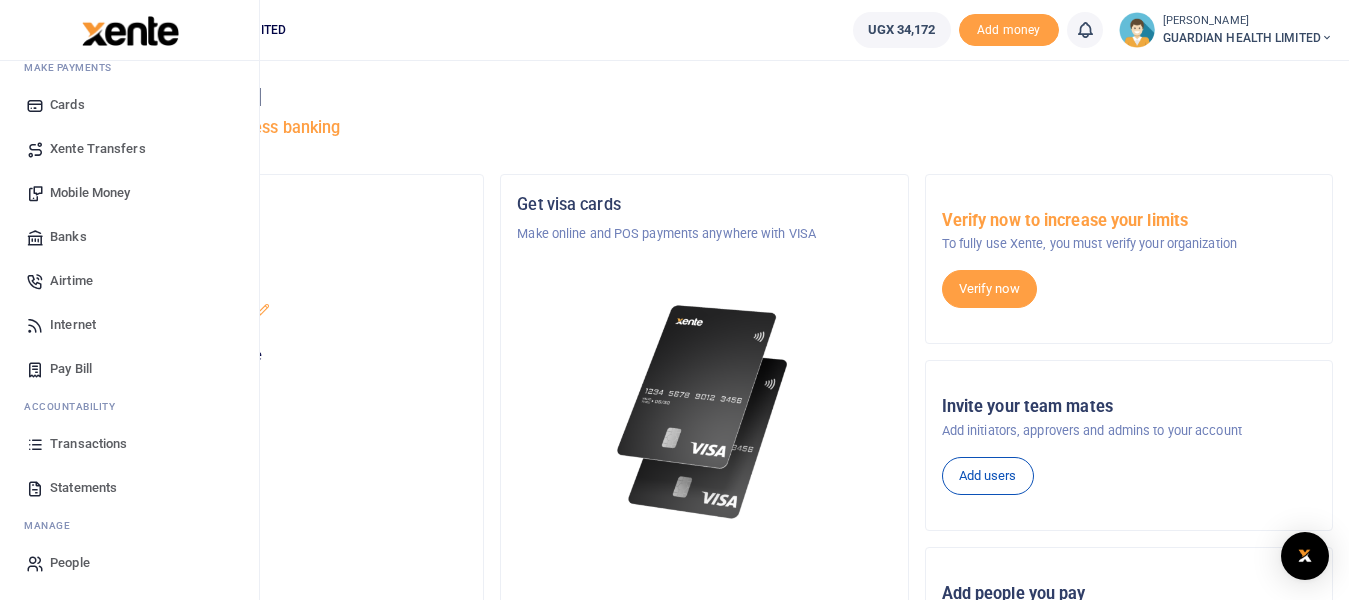 click on "Transactions" at bounding box center [88, 444] 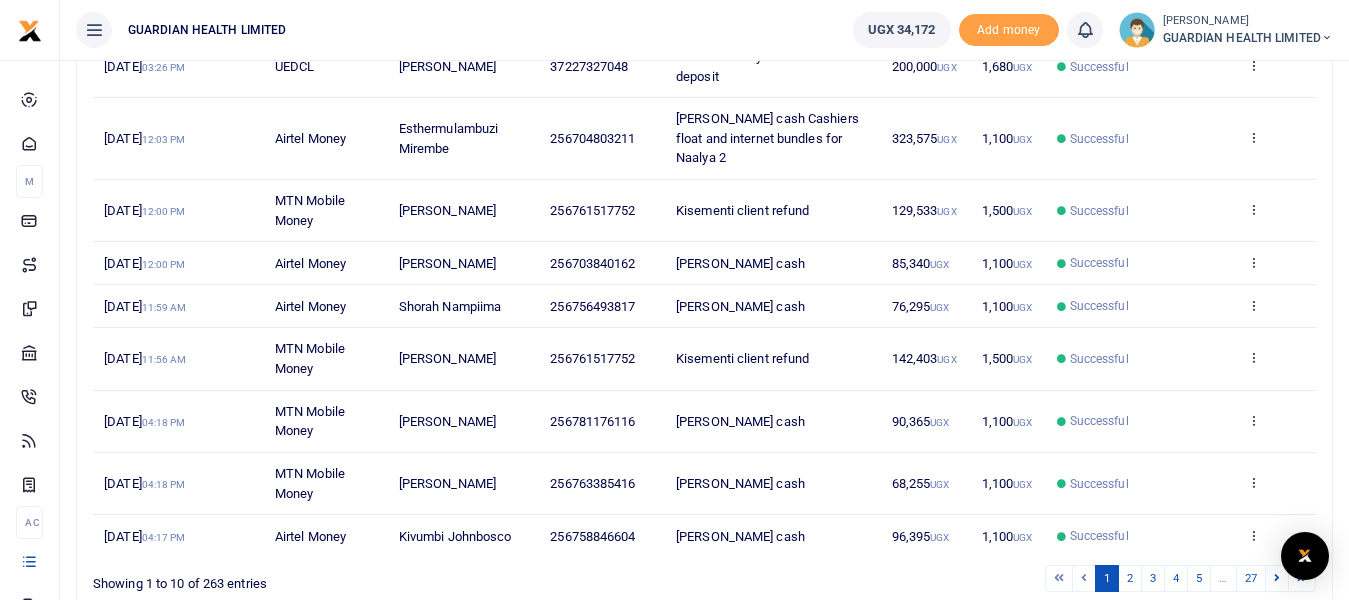 scroll, scrollTop: 476, scrollLeft: 0, axis: vertical 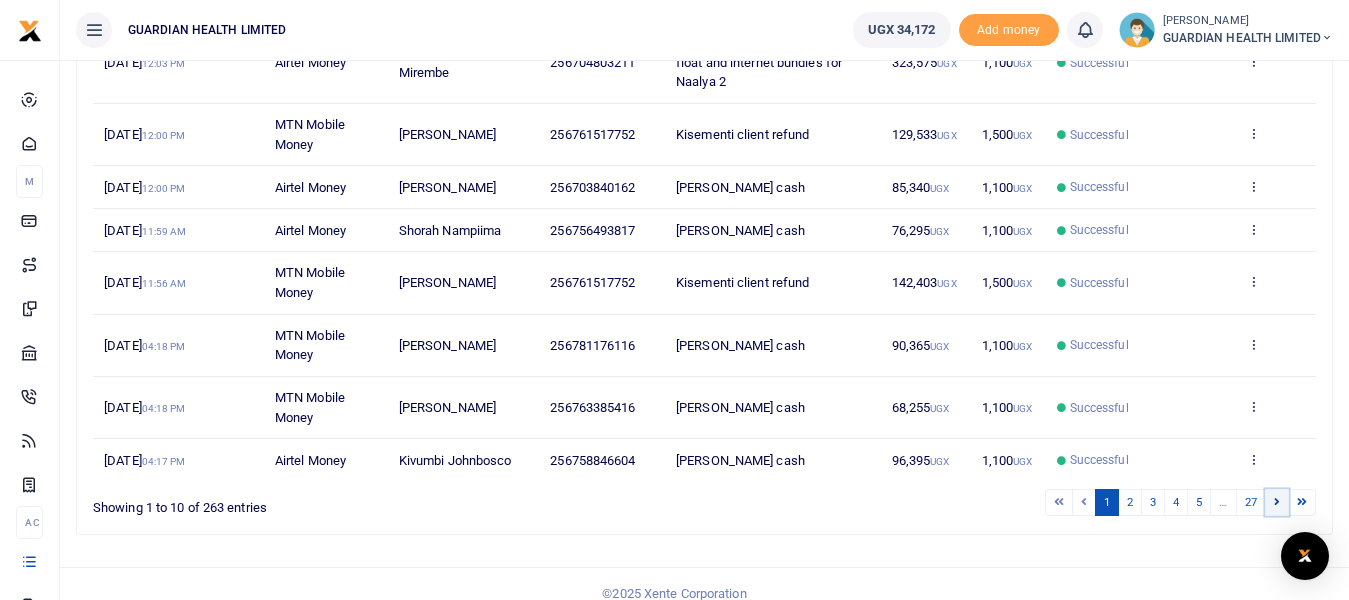 click at bounding box center (1277, 501) 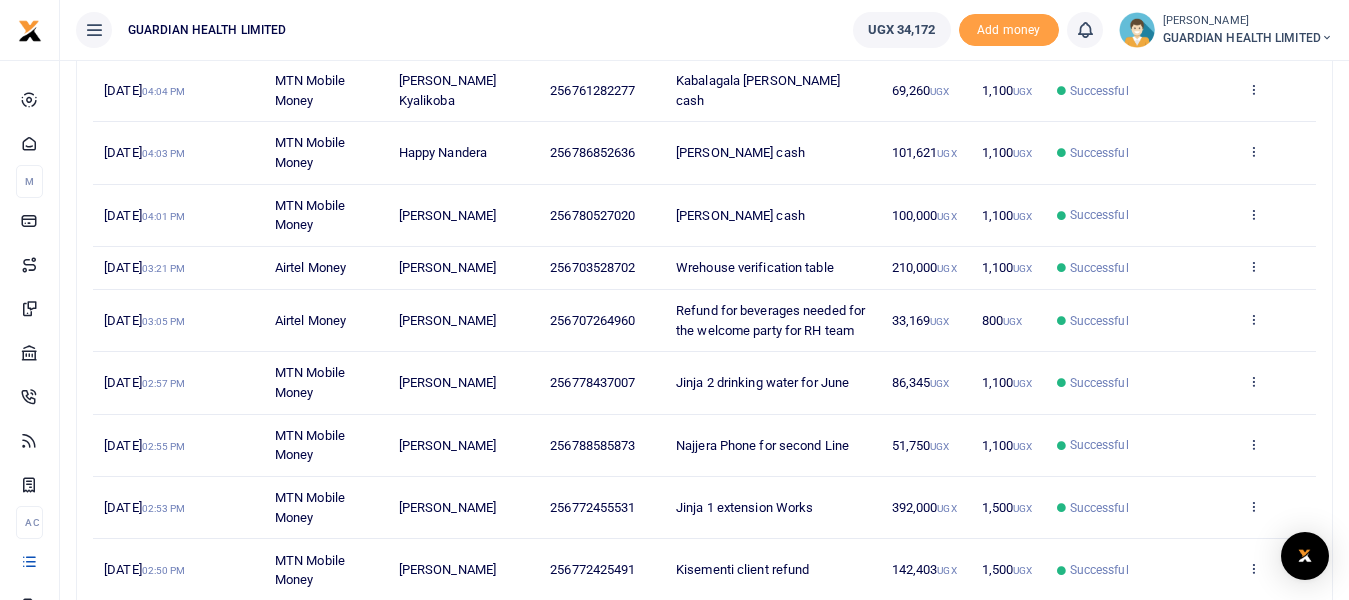scroll, scrollTop: 515, scrollLeft: 0, axis: vertical 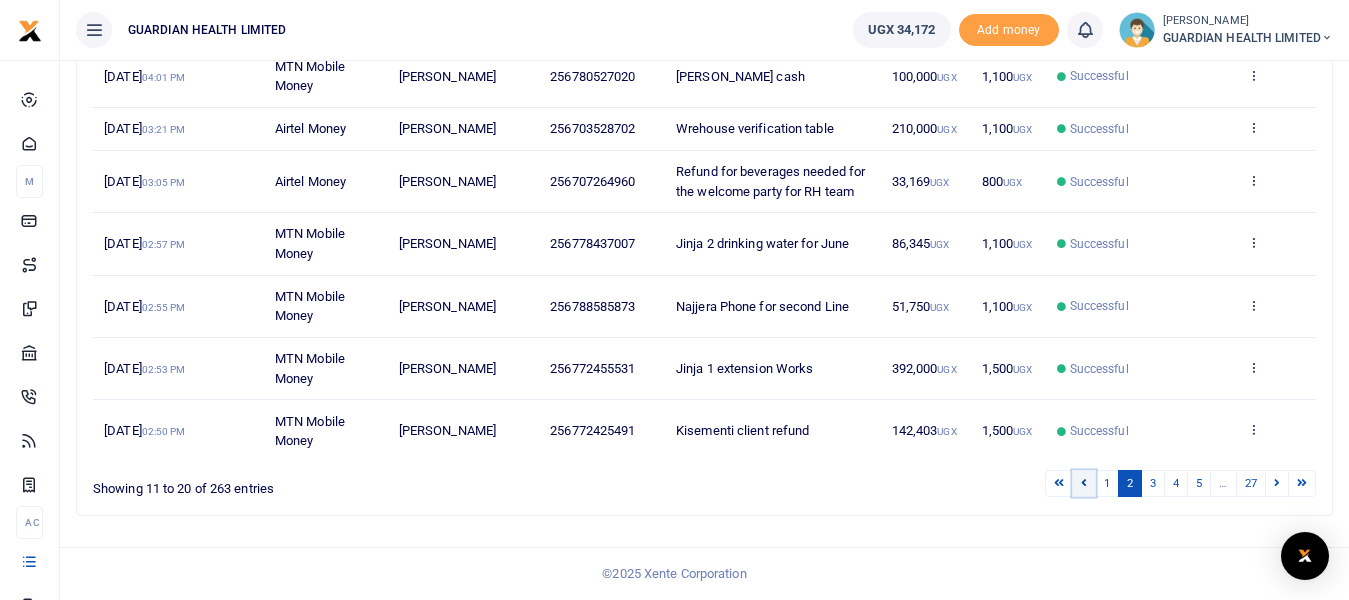 click at bounding box center (1084, 482) 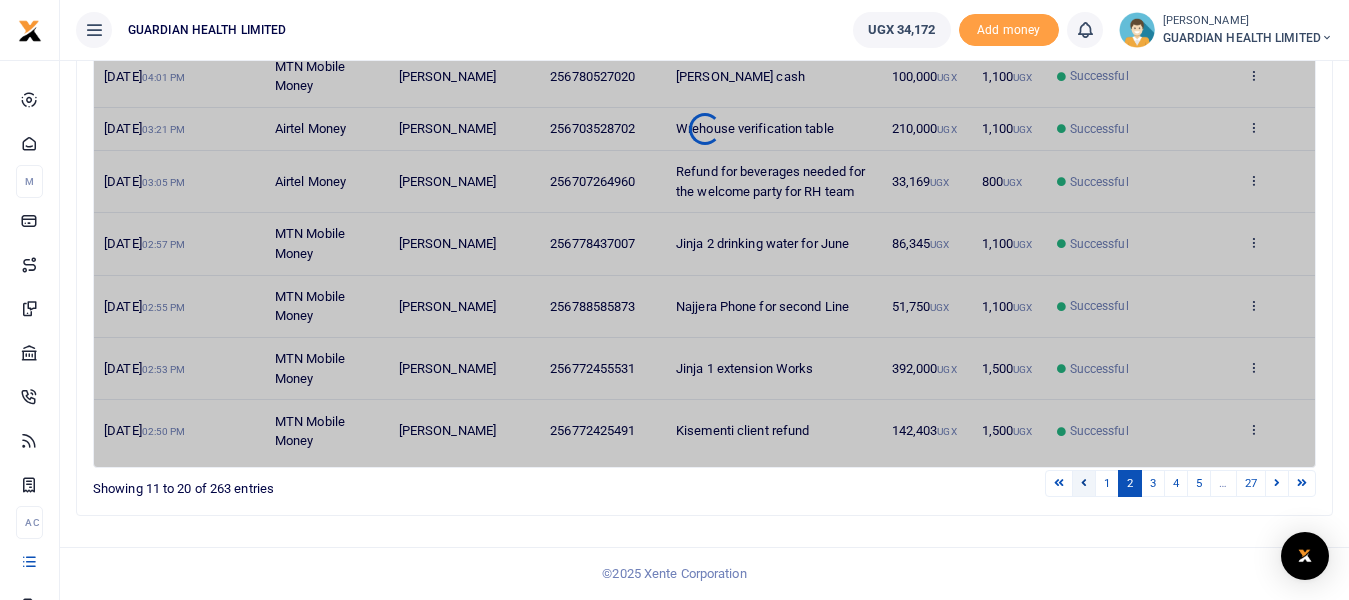 scroll, scrollTop: 476, scrollLeft: 0, axis: vertical 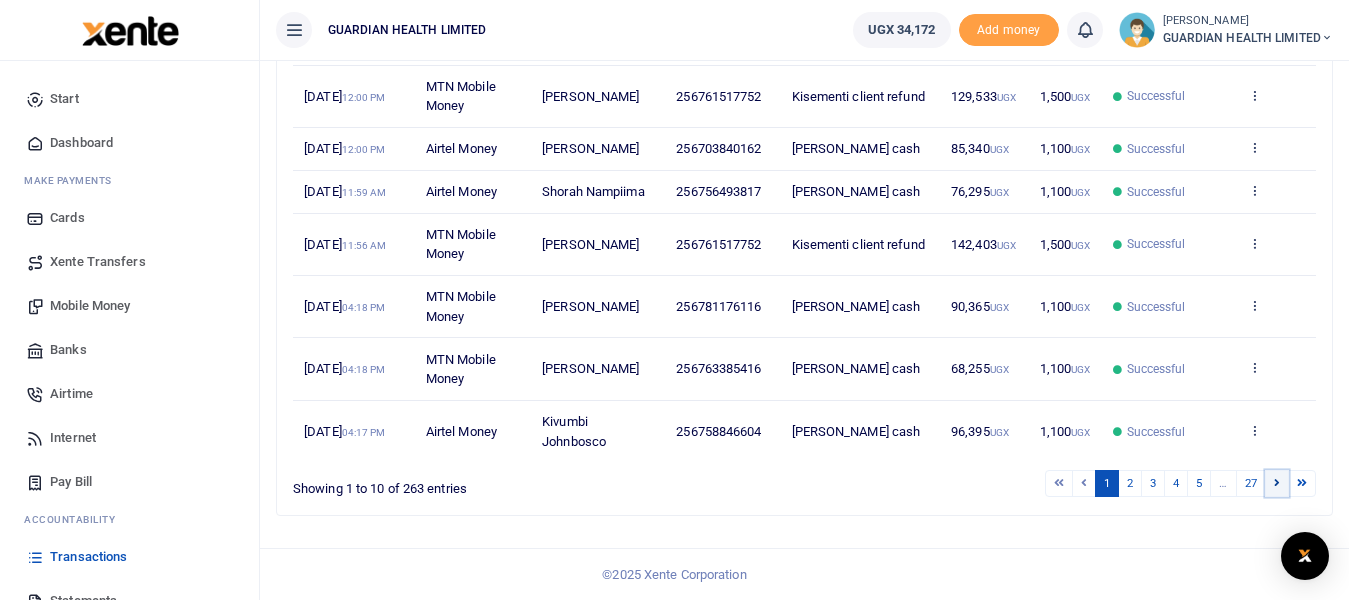 click at bounding box center (1277, 482) 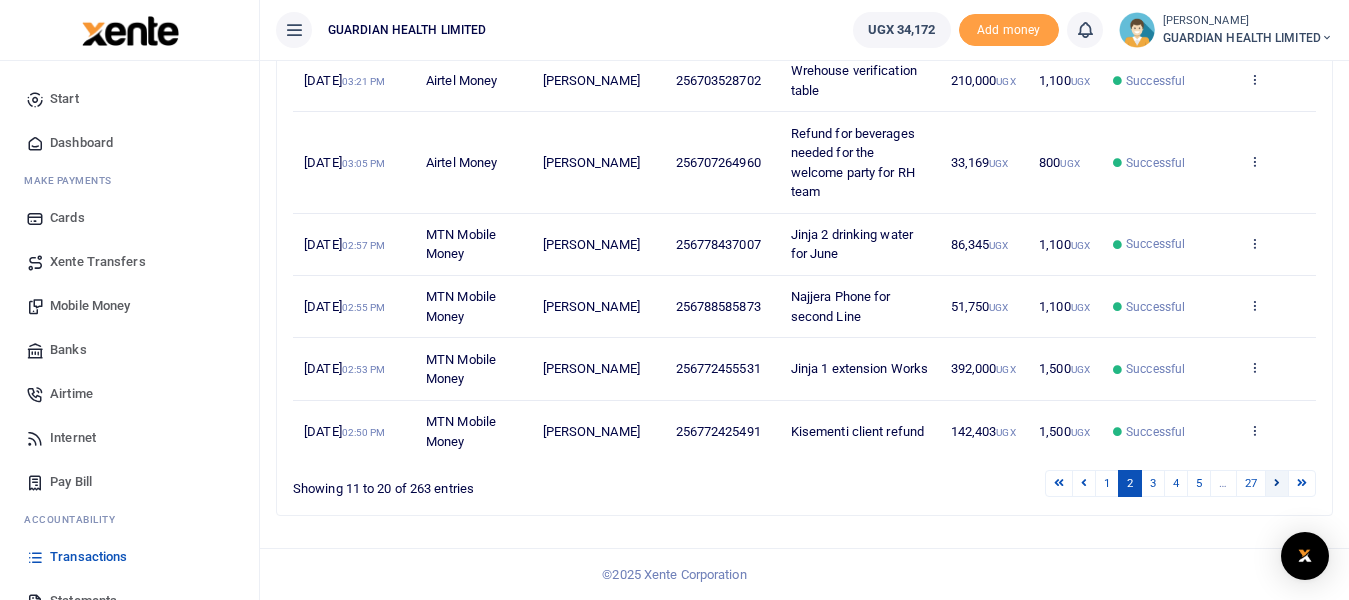 click at bounding box center (1277, 482) 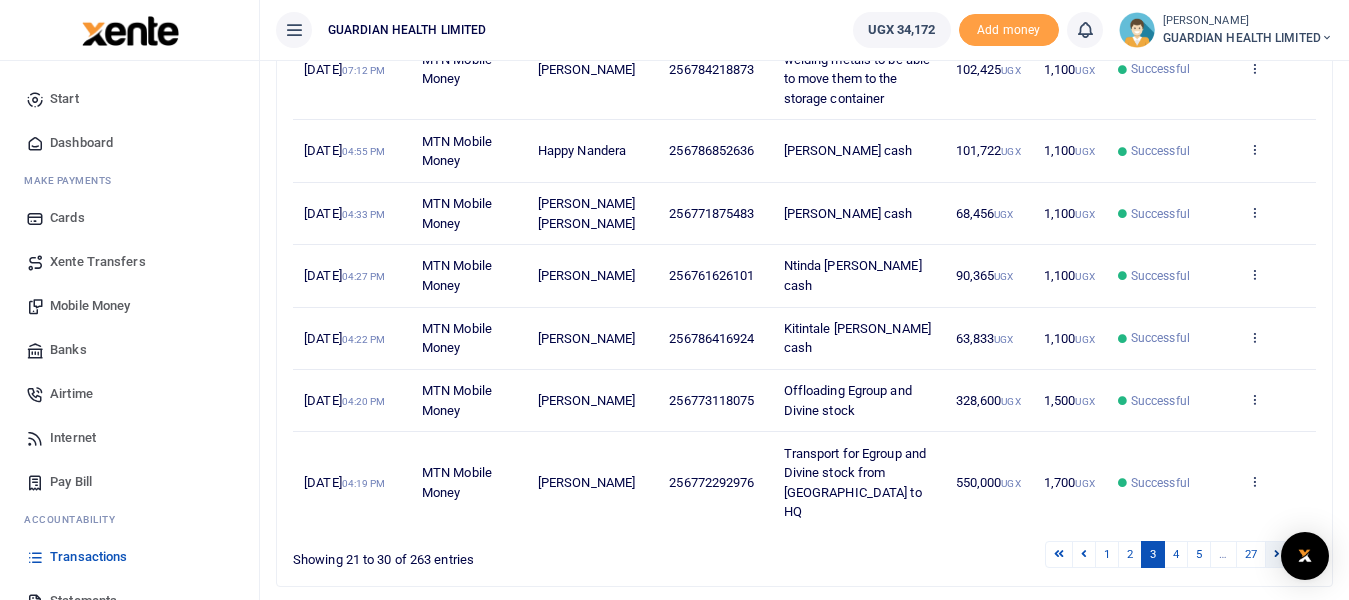click at bounding box center [1277, 554] 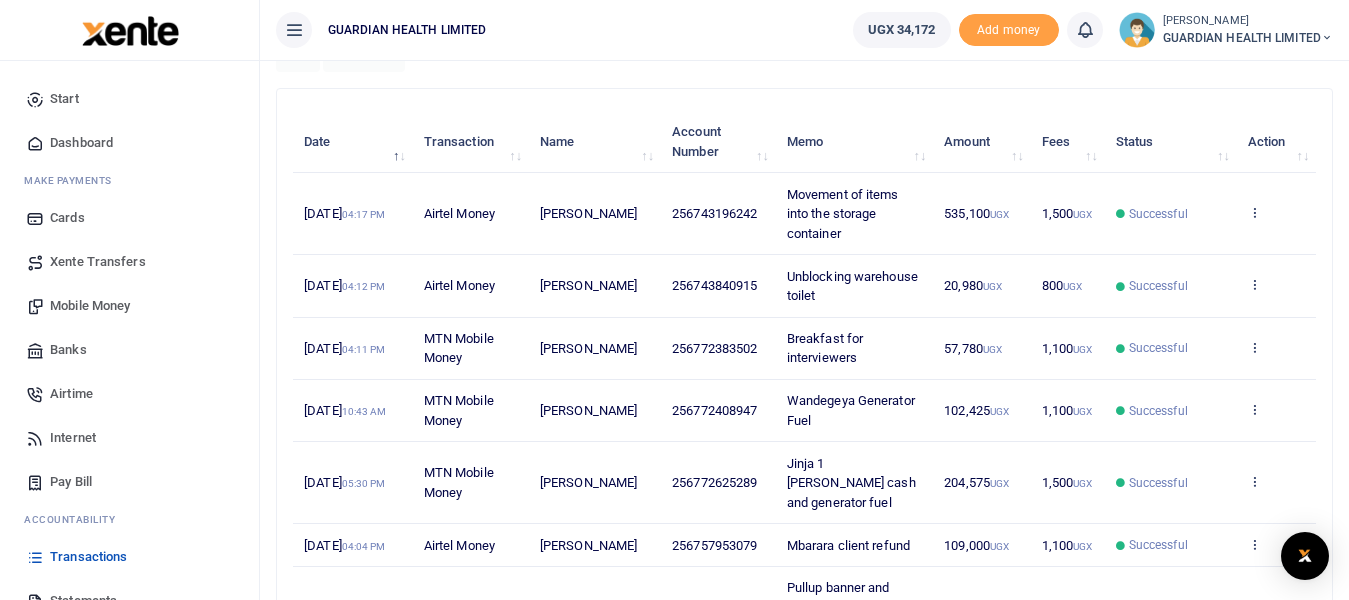scroll, scrollTop: 600, scrollLeft: 0, axis: vertical 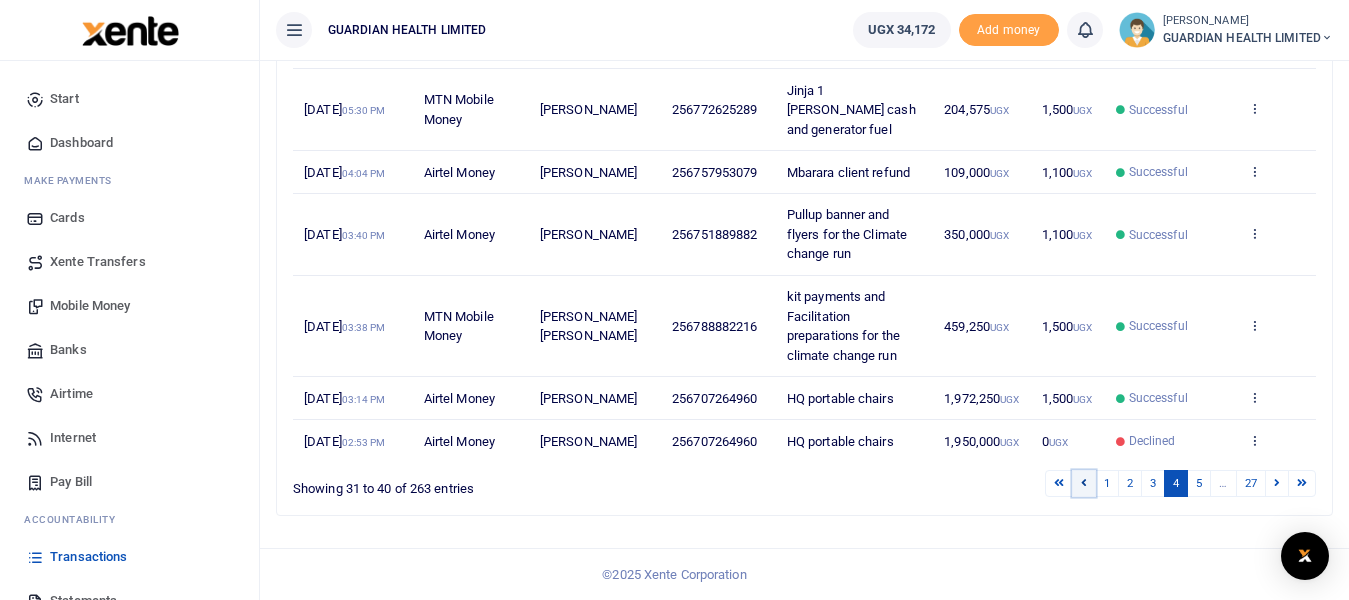 click at bounding box center (1084, 483) 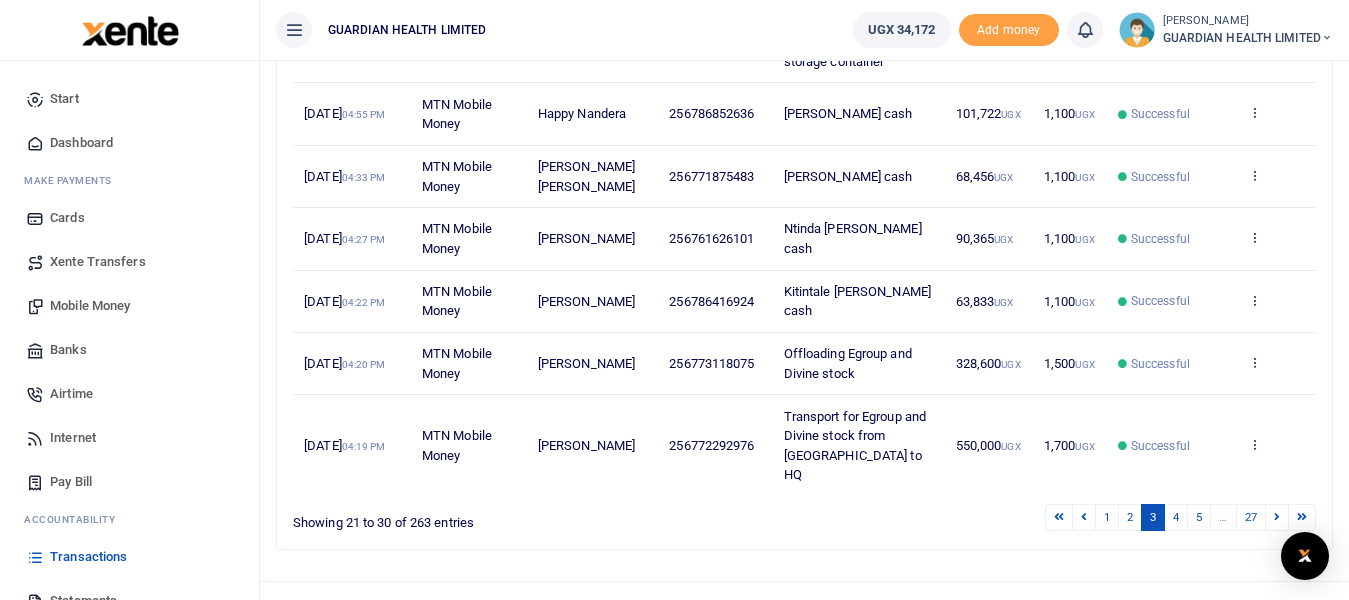 scroll, scrollTop: 700, scrollLeft: 0, axis: vertical 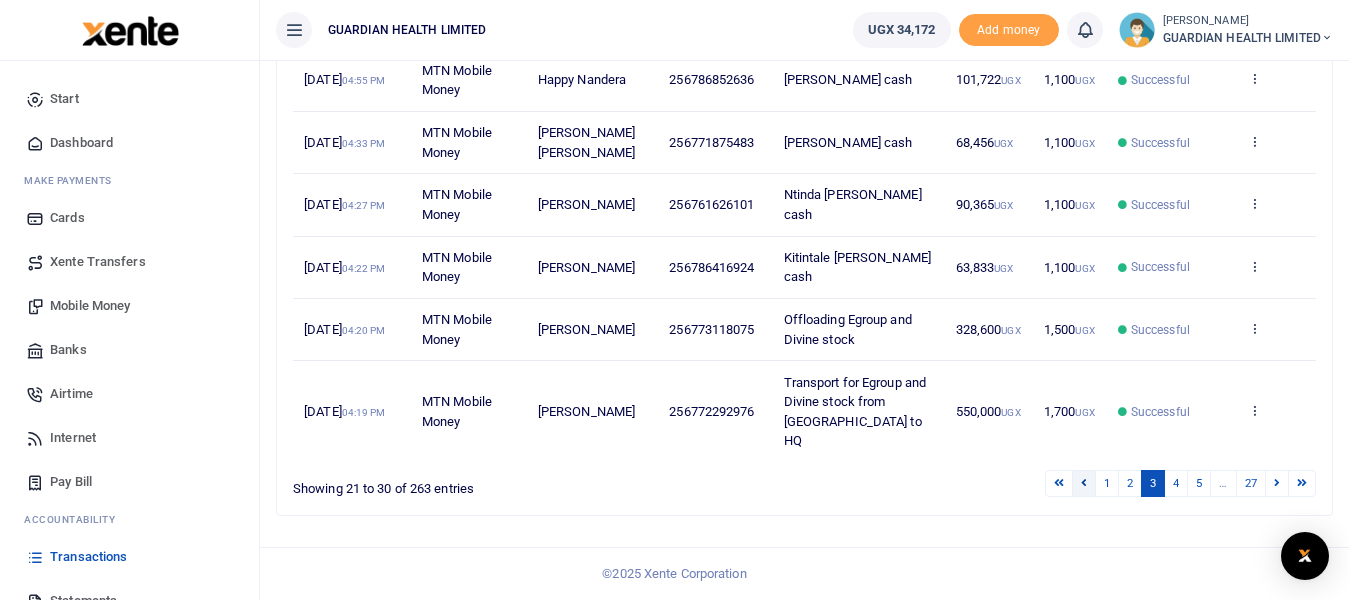 click at bounding box center [1084, 483] 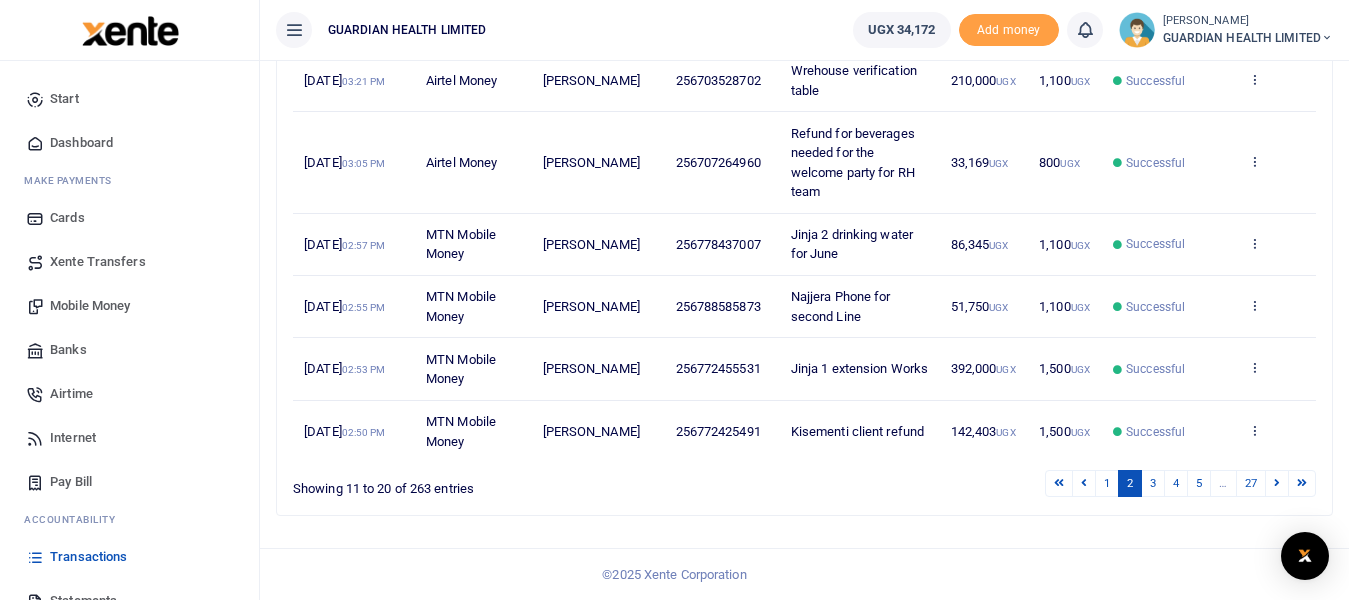 scroll, scrollTop: 700, scrollLeft: 0, axis: vertical 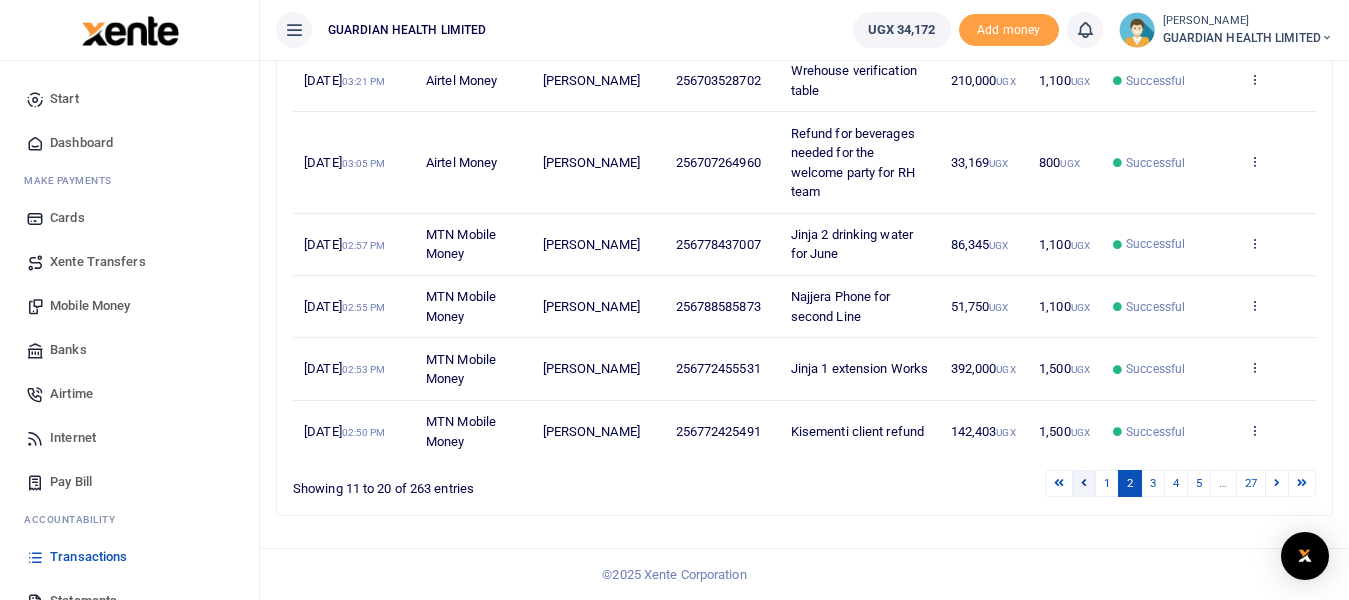 click at bounding box center (1084, 483) 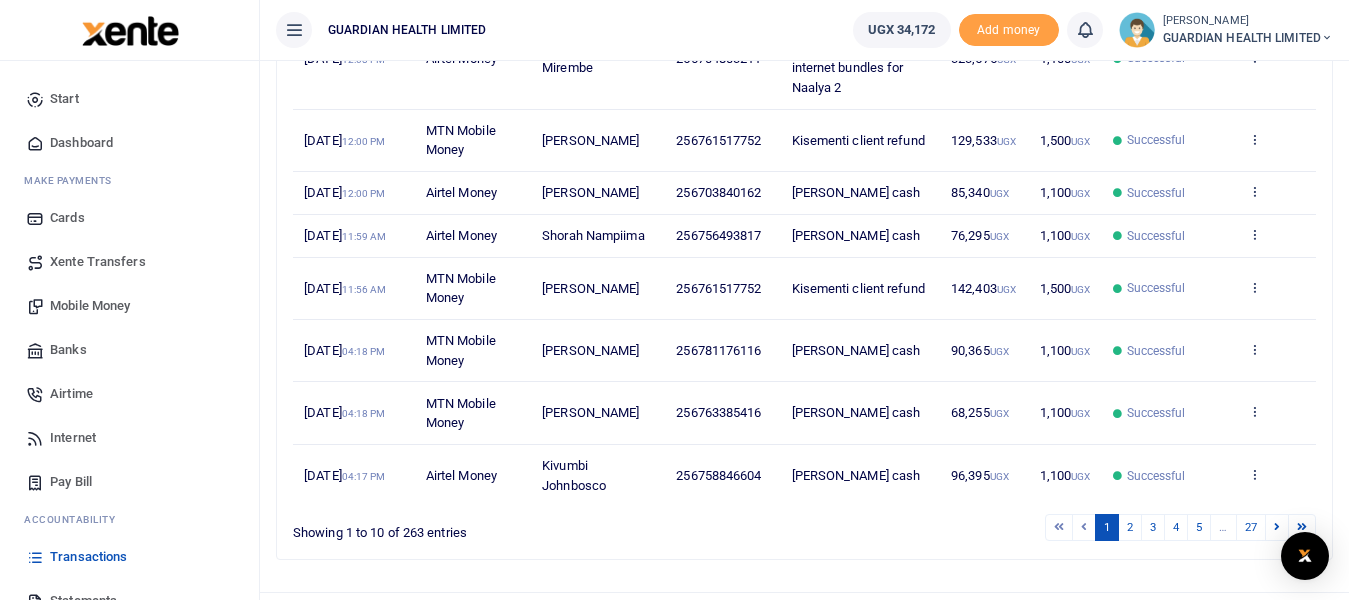 scroll, scrollTop: 600, scrollLeft: 0, axis: vertical 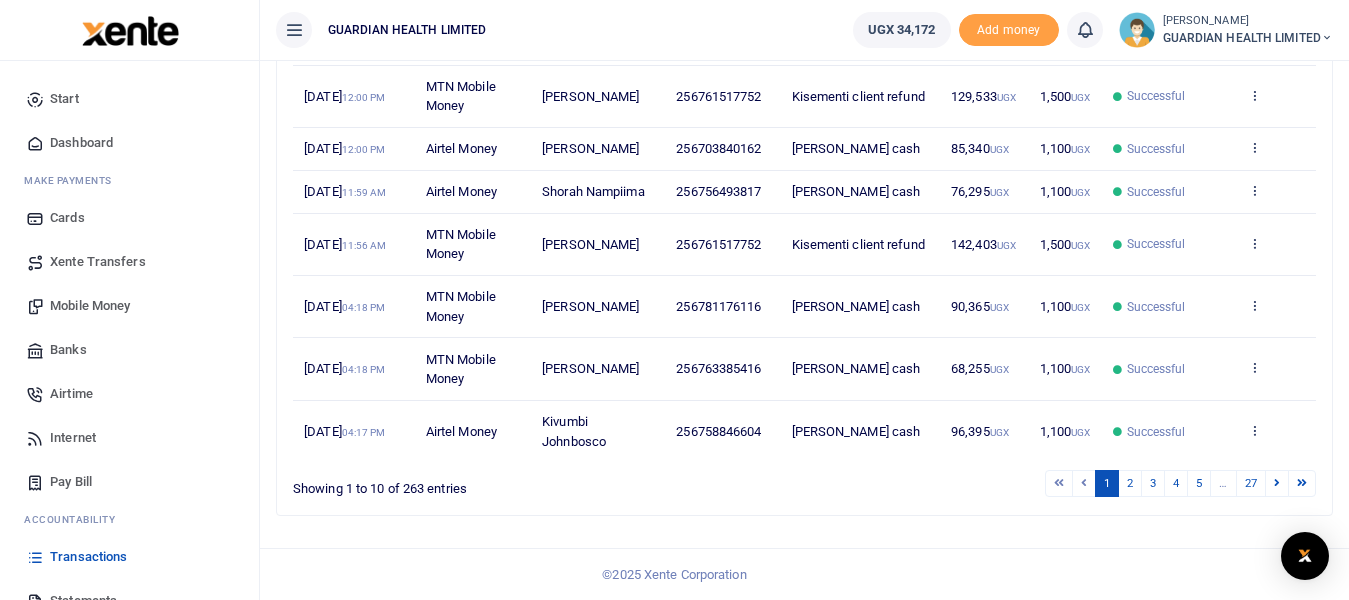 click at bounding box center (1084, 483) 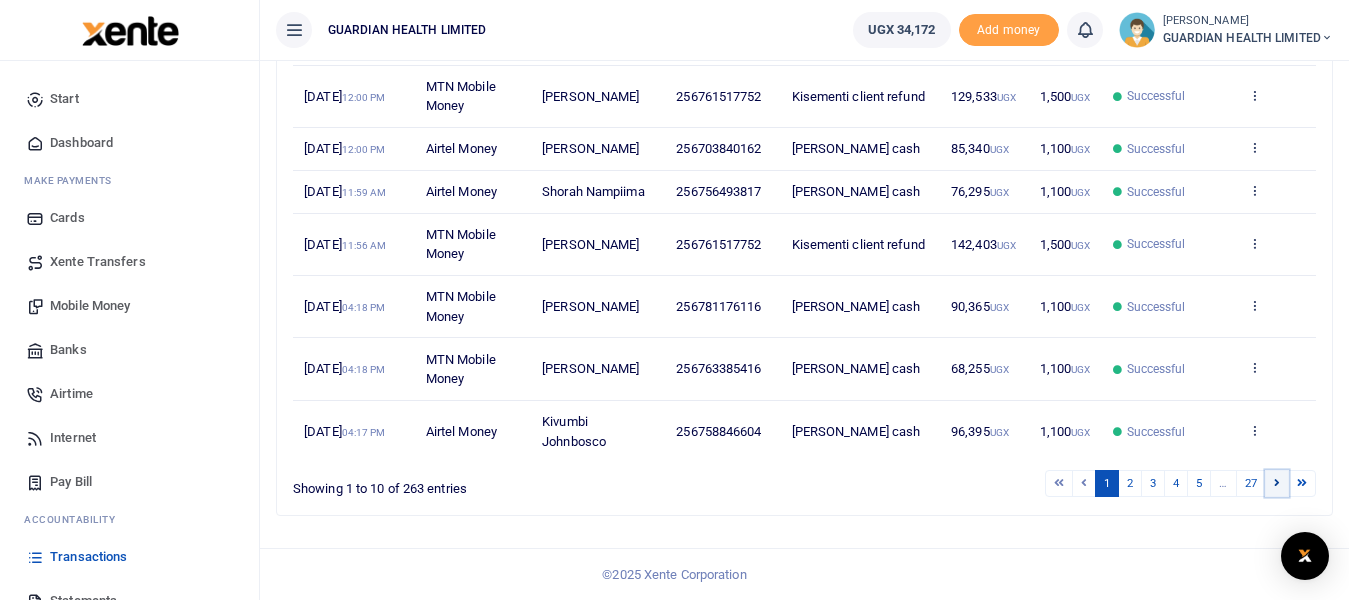 click at bounding box center (1277, 483) 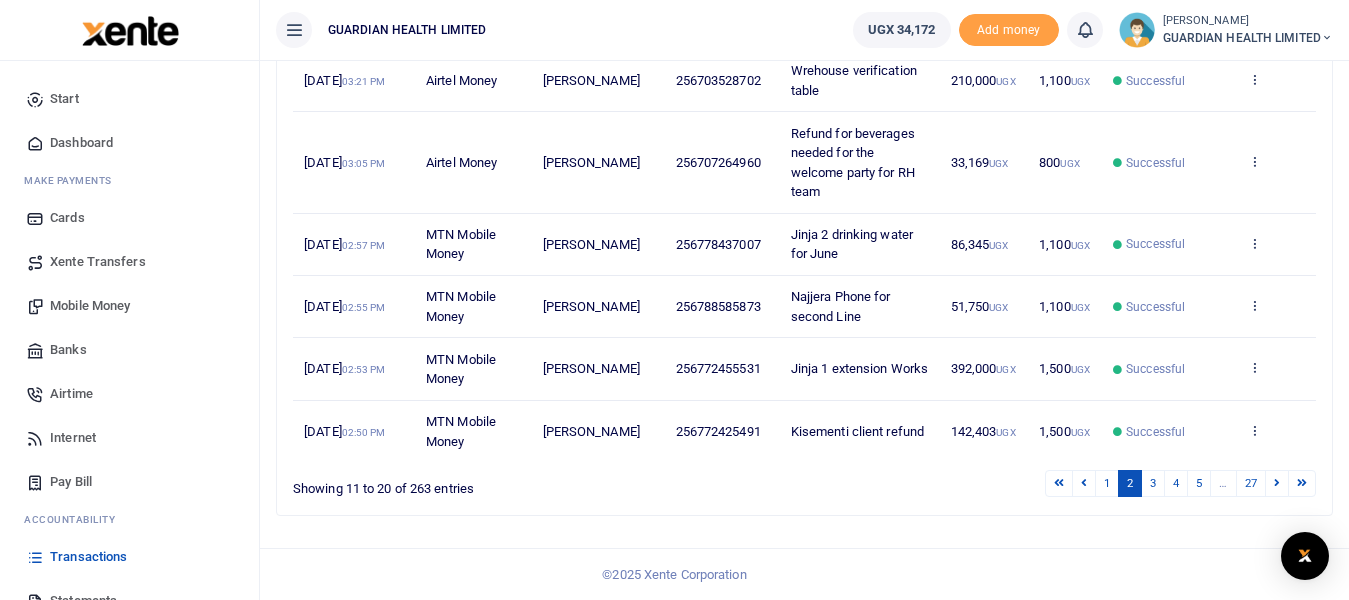 click on "Date Transaction Name Account Number Memo Amount Fees Status Action 30th Jun 2025  04:17 PM MTN Mobile Money Sophia Akao 256761626101 Ntinda petty cash  62,728 UGX  1,100 UGX  Successful
View details
Send again
30th Jun 2025  04:04 PM MTN Mobile Money Hellen Kyalikoba 256761282277 Kabalagala petty cash  69,260 UGX  1,100 UGX  Successful
View details
Send again
30th Jun 2025  04:03 PM MTN Mobile Money Happy Nandera 256786852636 Mbale Petty cash 101,621 UGX  1,100 UGX  Successful 04:01 PM" at bounding box center [804, 100] 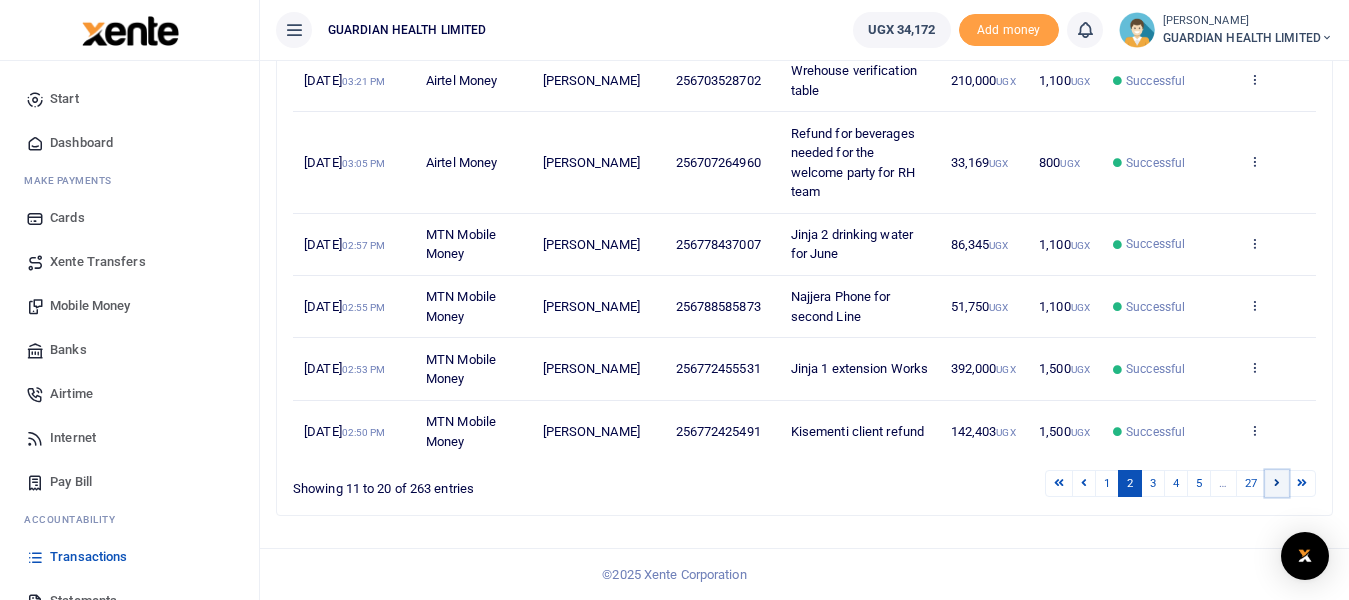 click at bounding box center [1277, 482] 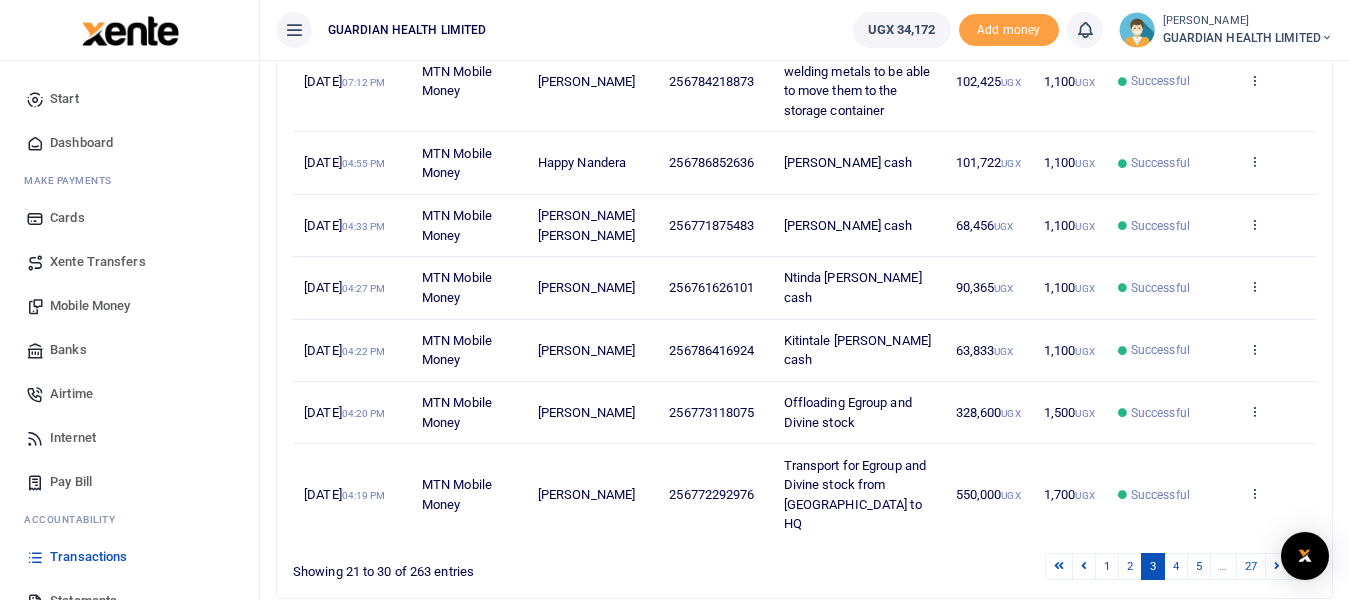 scroll, scrollTop: 600, scrollLeft: 0, axis: vertical 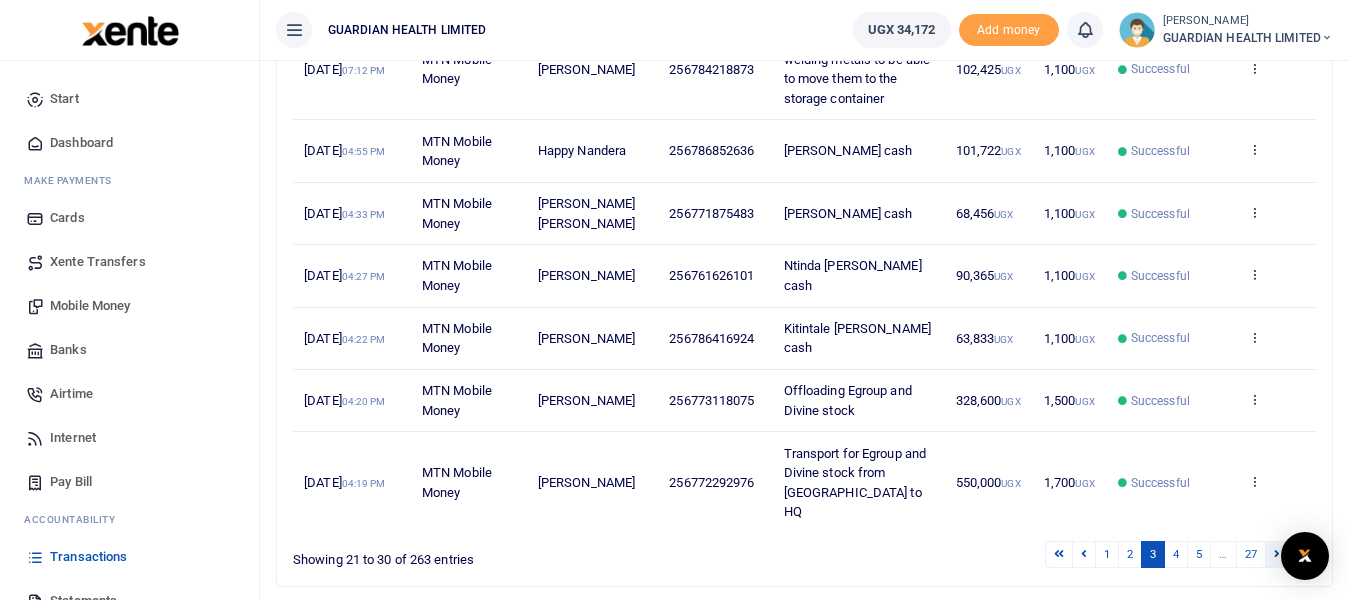 click at bounding box center (1277, 554) 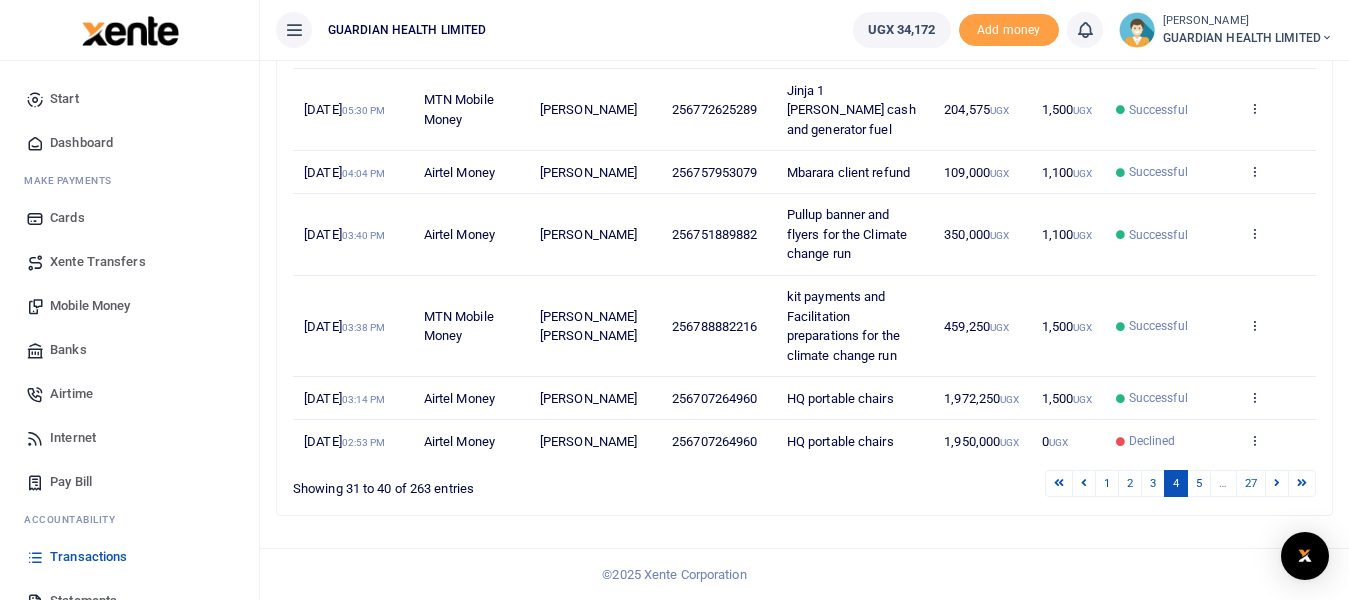 scroll, scrollTop: 700, scrollLeft: 0, axis: vertical 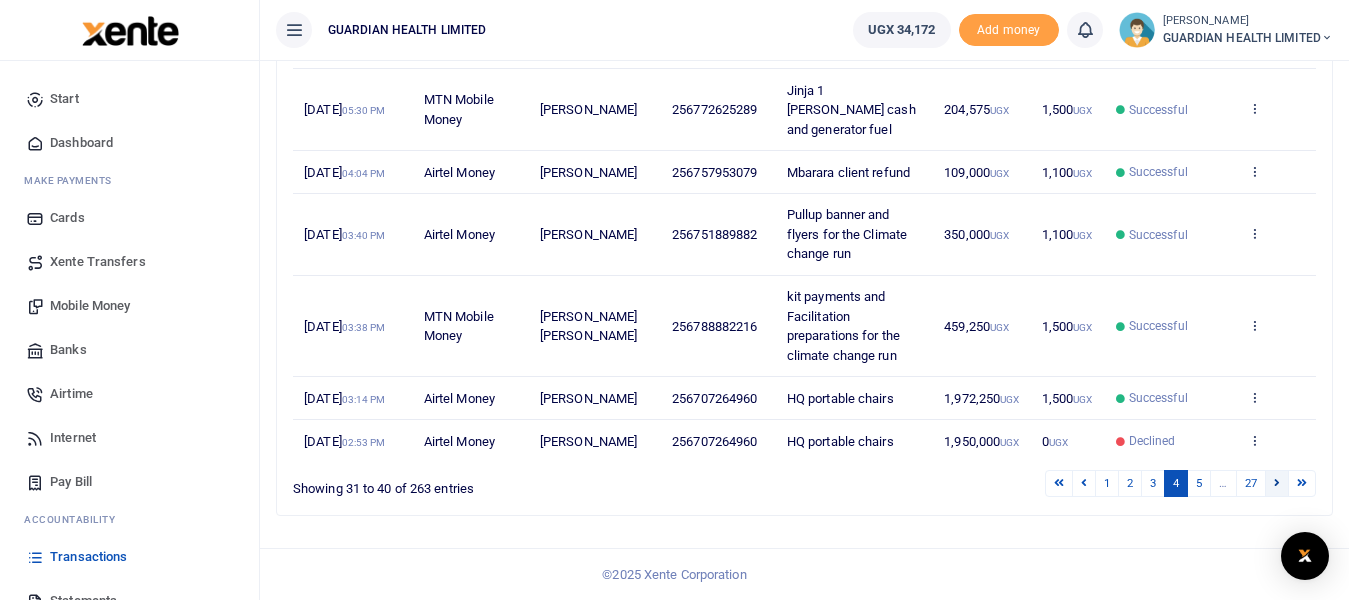 click at bounding box center (1277, 483) 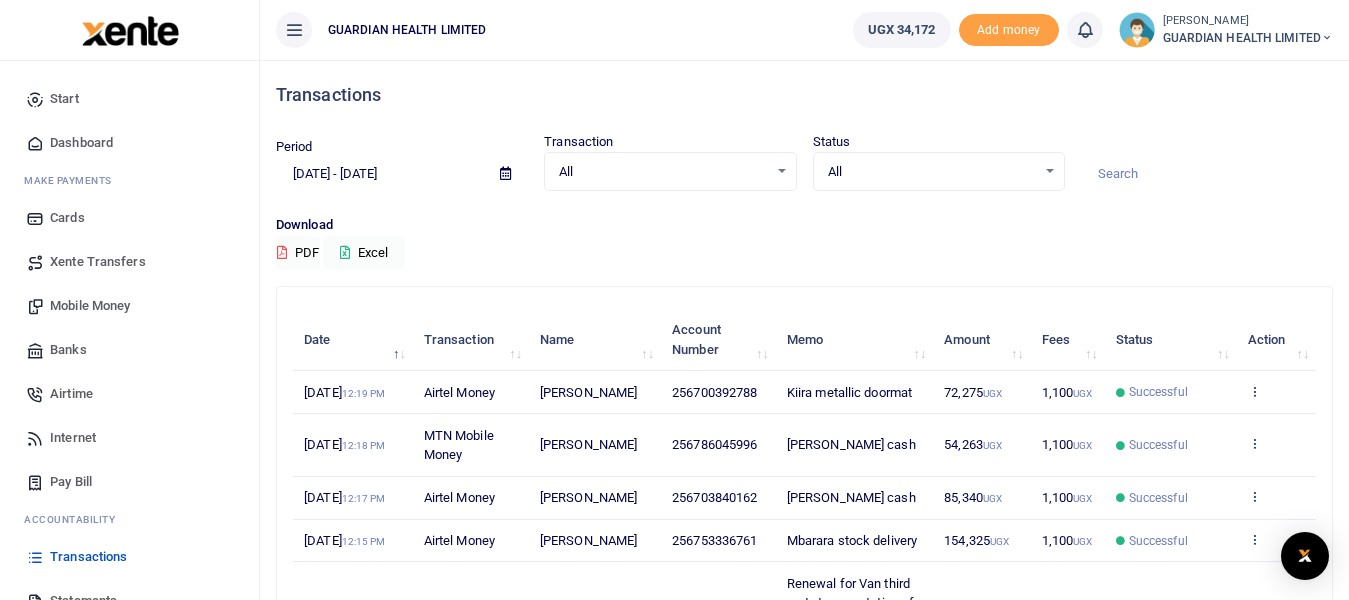 scroll, scrollTop: 0, scrollLeft: 0, axis: both 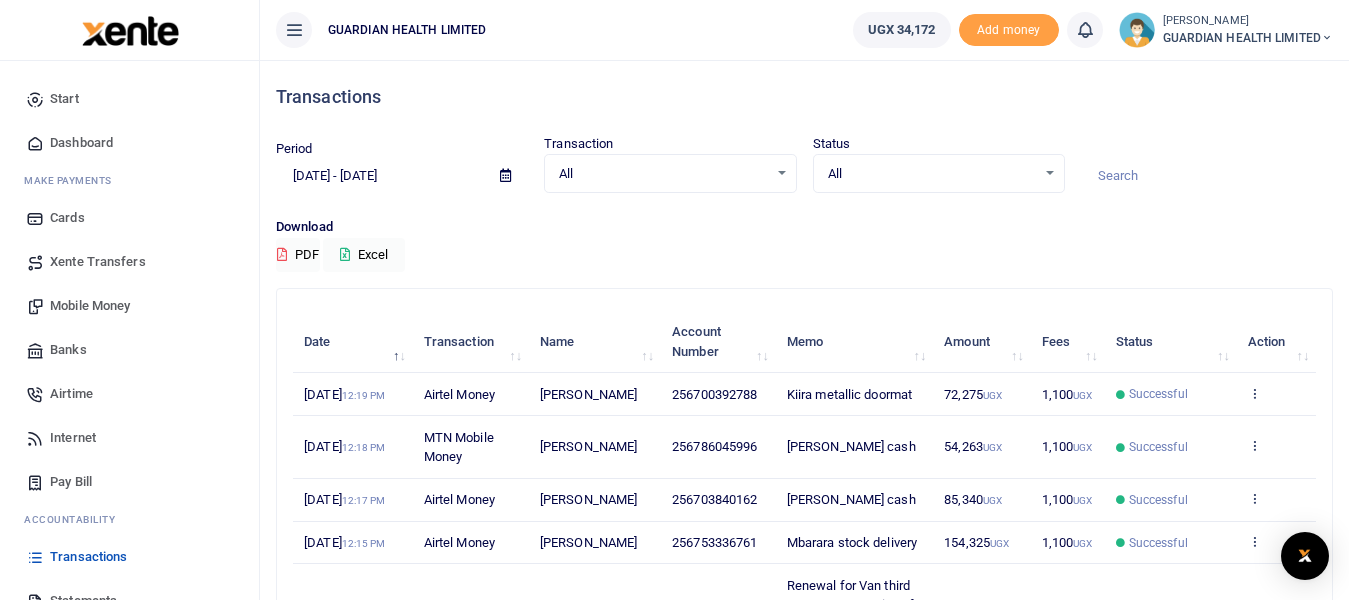 click at bounding box center [505, 175] 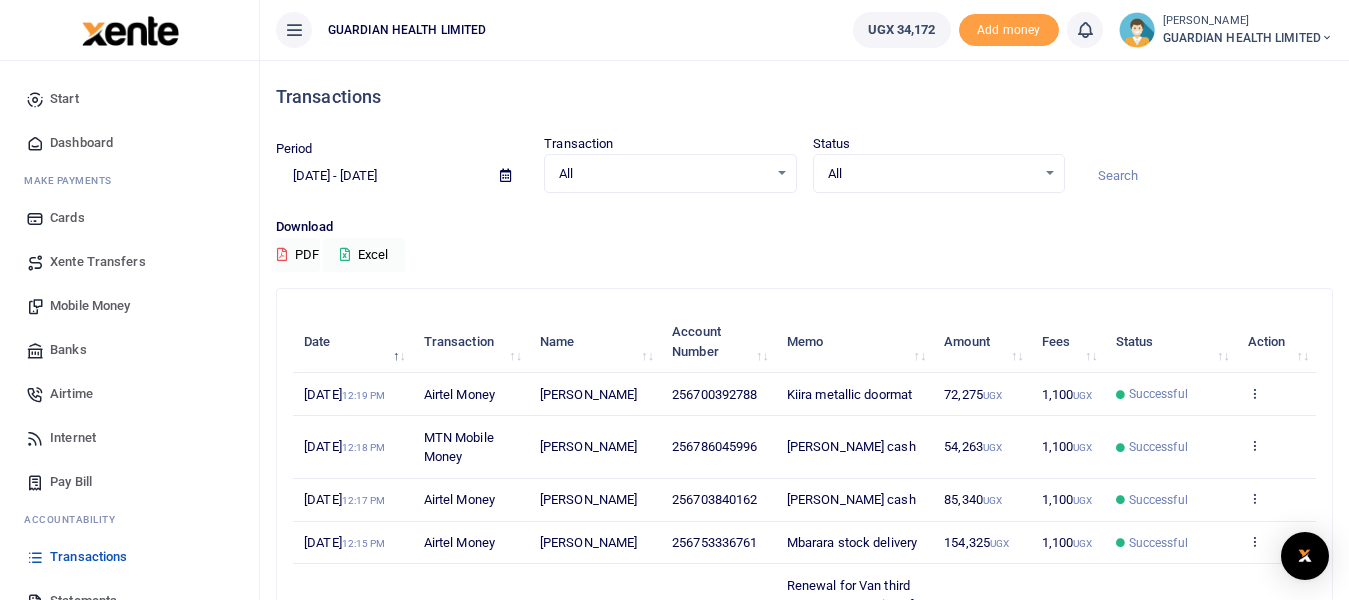 click at bounding box center [505, 175] 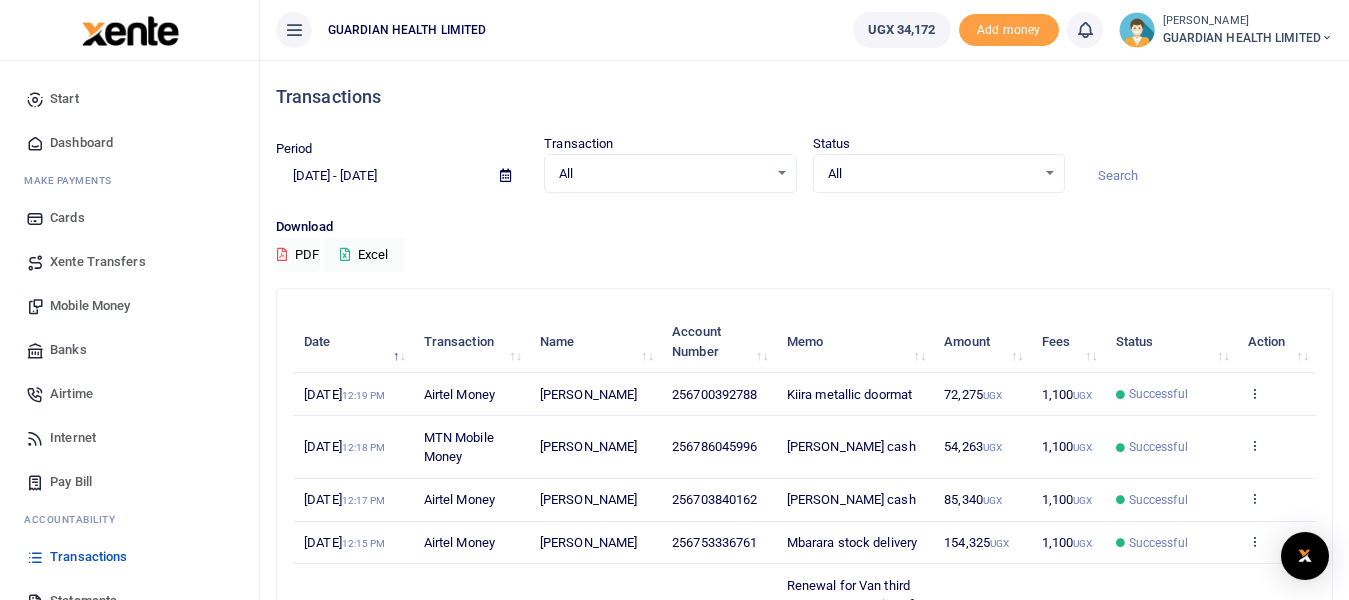 click at bounding box center [505, 175] 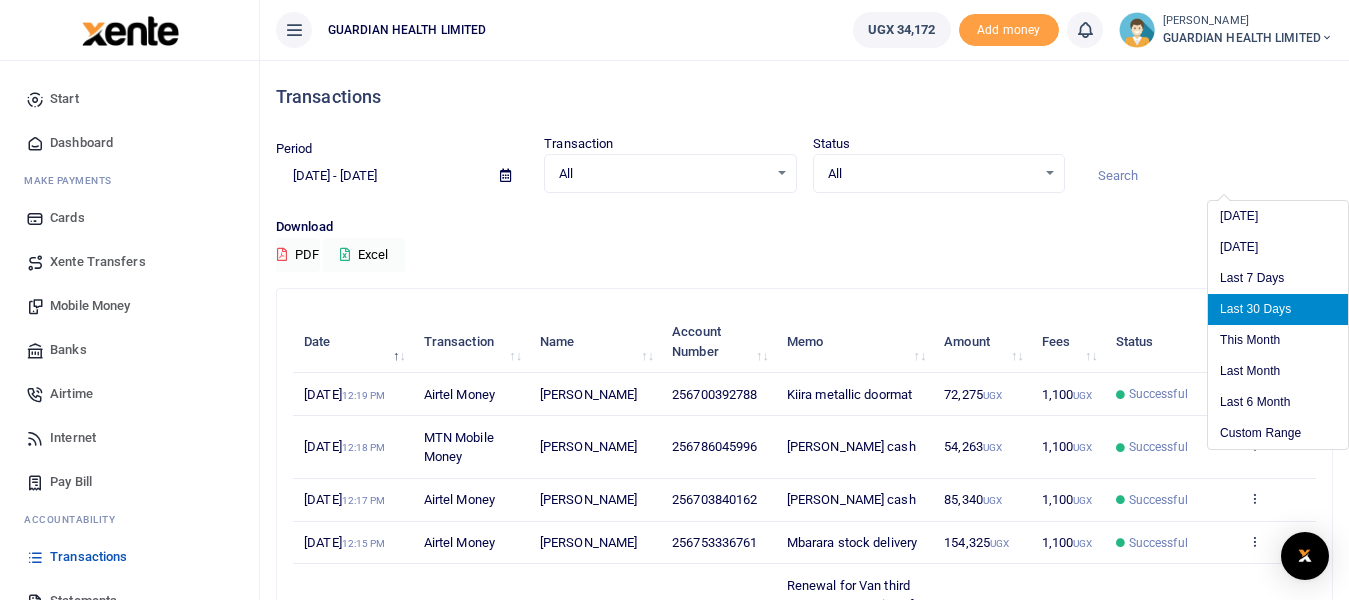 click on "Period
06/04/2025 - 07/03/2025
Transaction
All Select an option...
All
Airtime
Internet
Utilities
Invoices
Mobile Money Payout
Deposits/Topup
Card creation
Taxes
Bank to Bank Transfer
Status
All Select an option...
All
Processing
Successful
Pending Declined Failed" at bounding box center (804, 175) 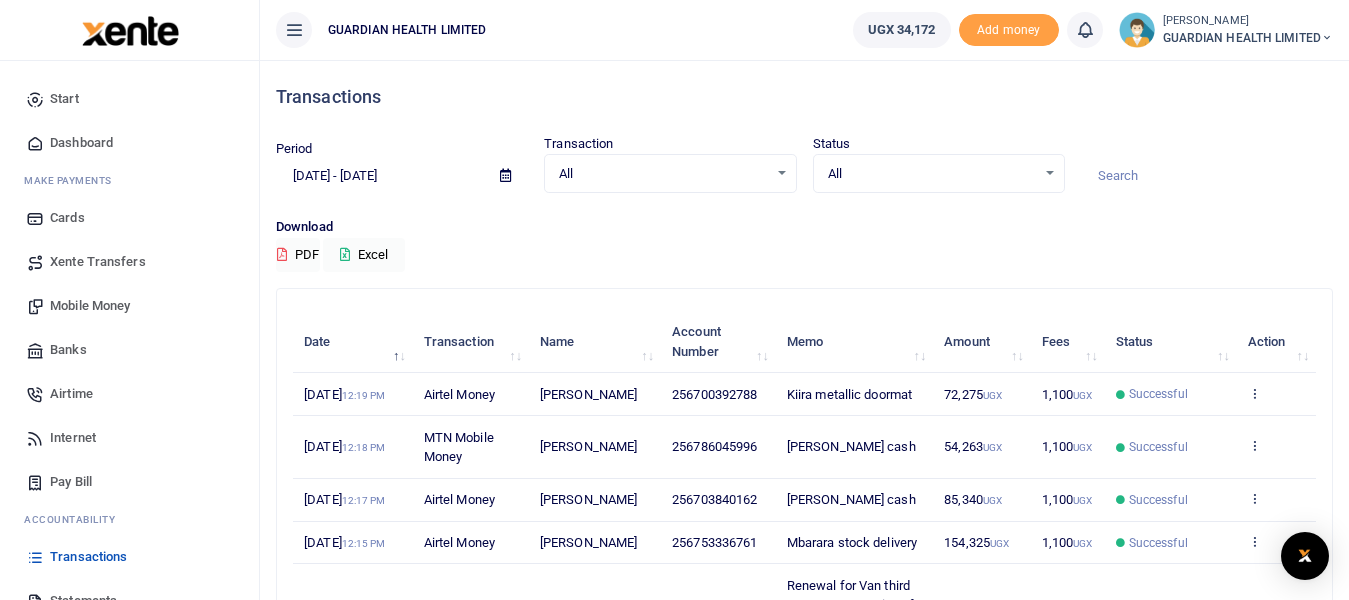 click at bounding box center (505, 175) 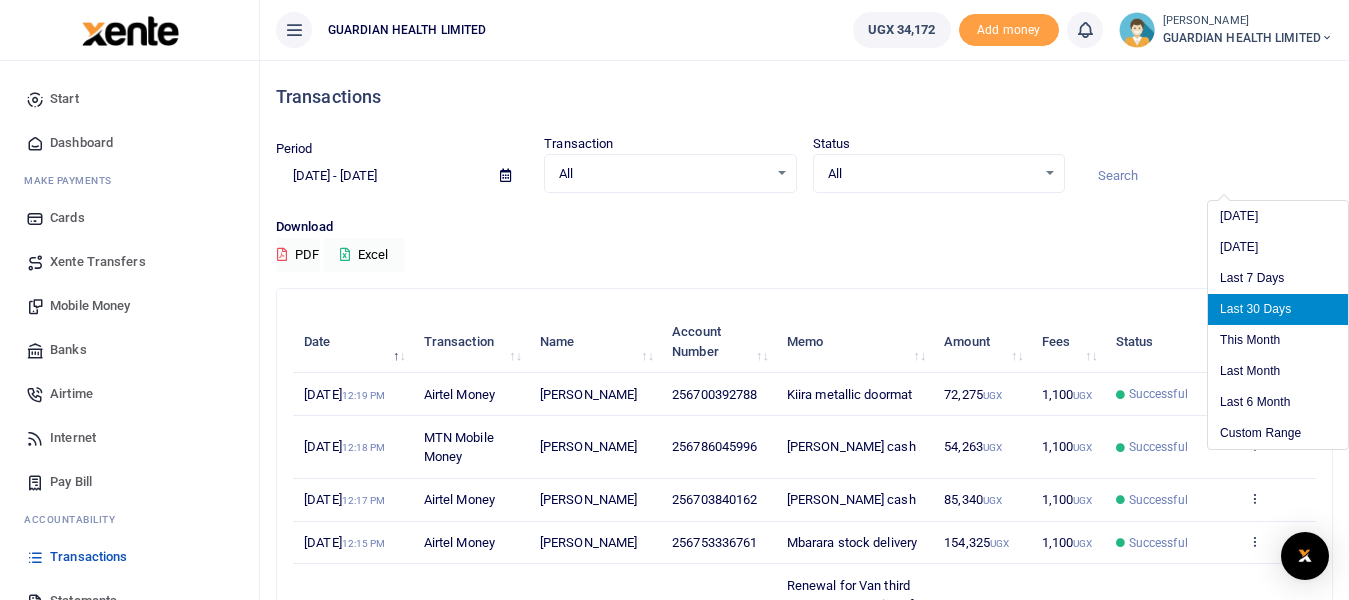 click at bounding box center (505, 175) 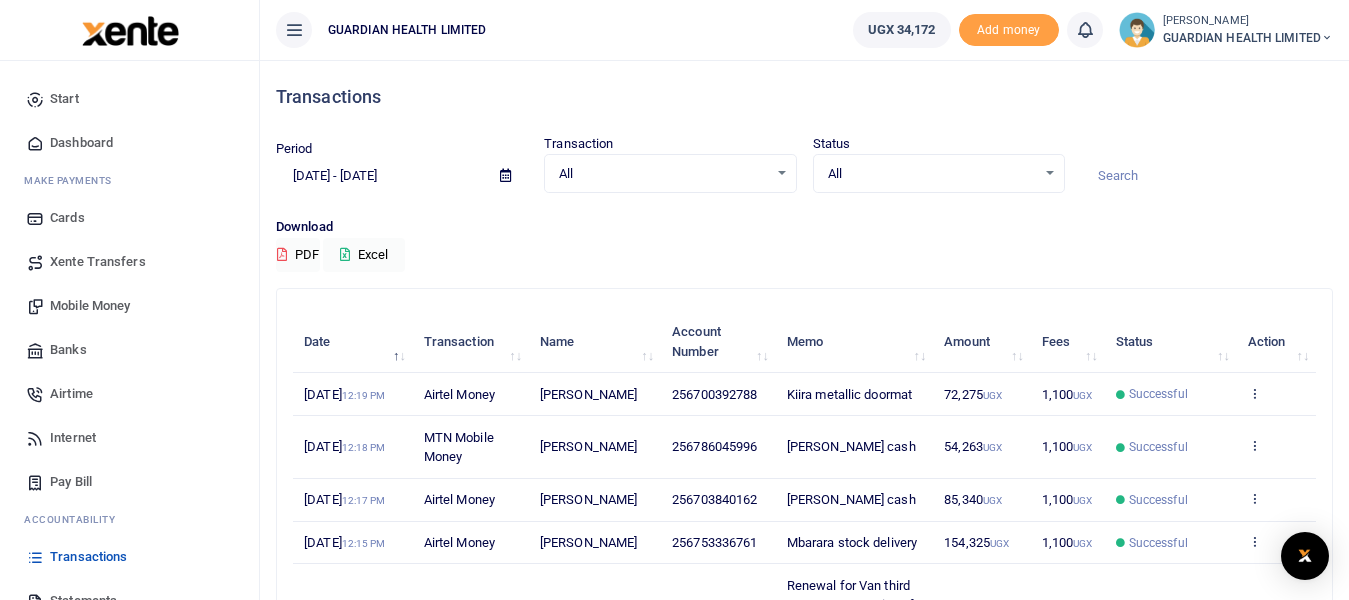 click at bounding box center (505, 175) 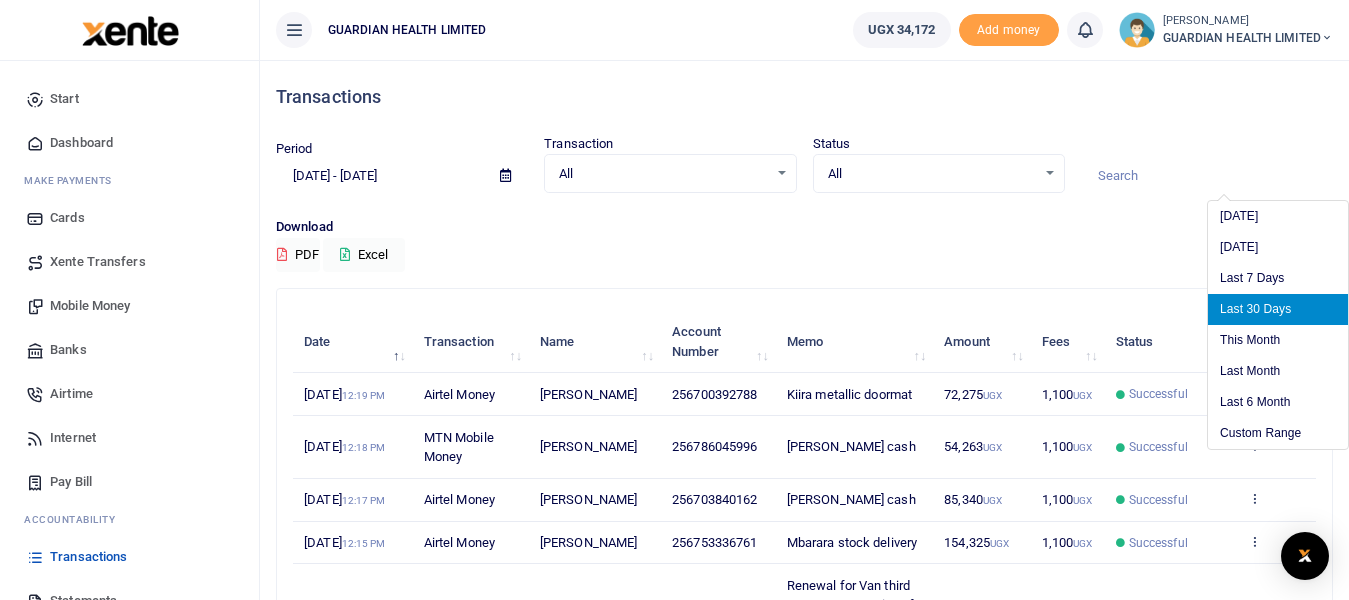 click at bounding box center (505, 175) 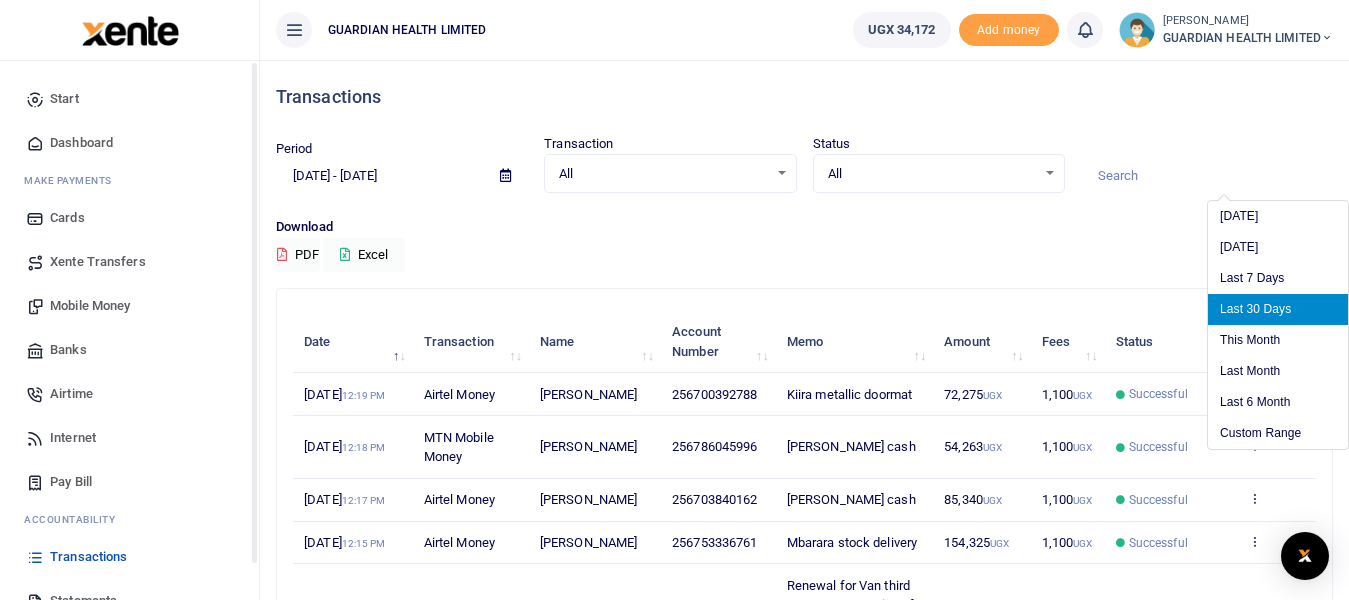 drag, startPoint x: 458, startPoint y: 174, endPoint x: 223, endPoint y: 167, distance: 235.10423 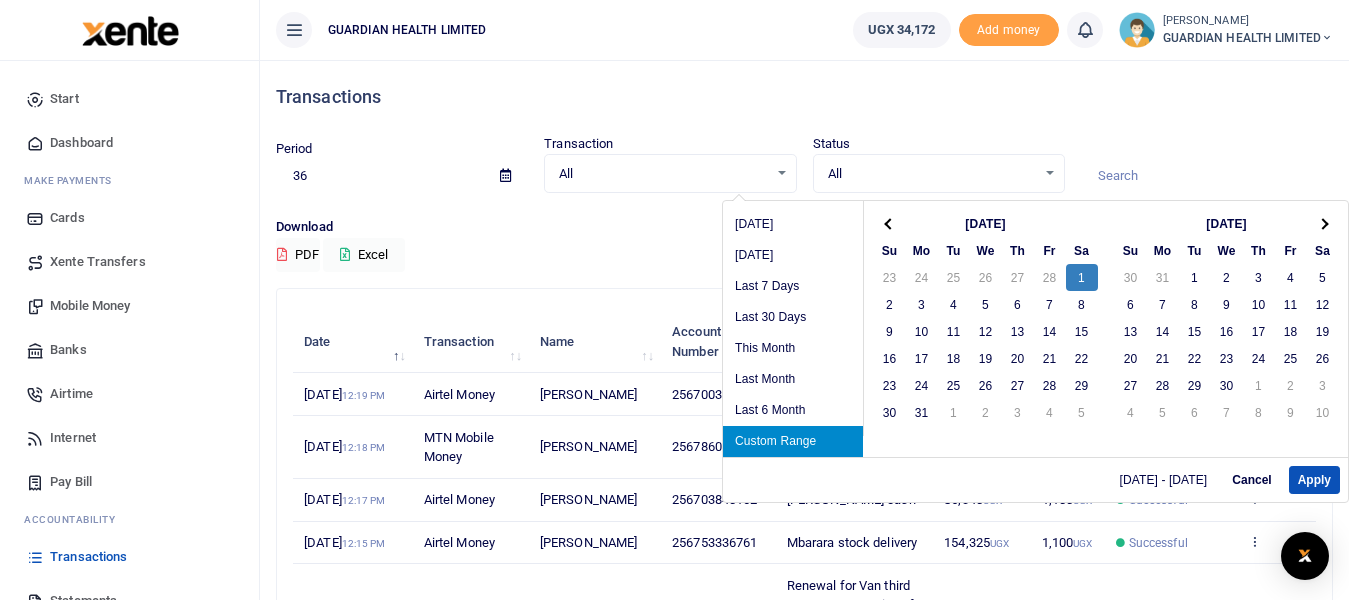 type on "3" 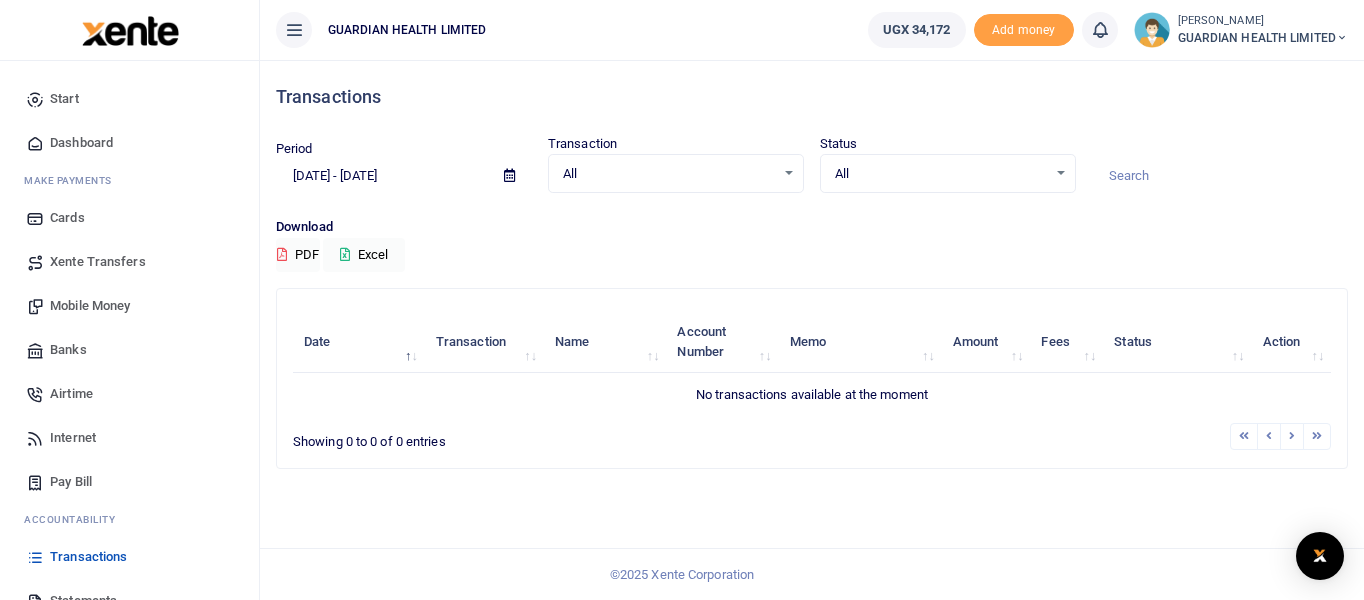 click on "02/01/2025 - 02/01/2025" at bounding box center [382, 176] 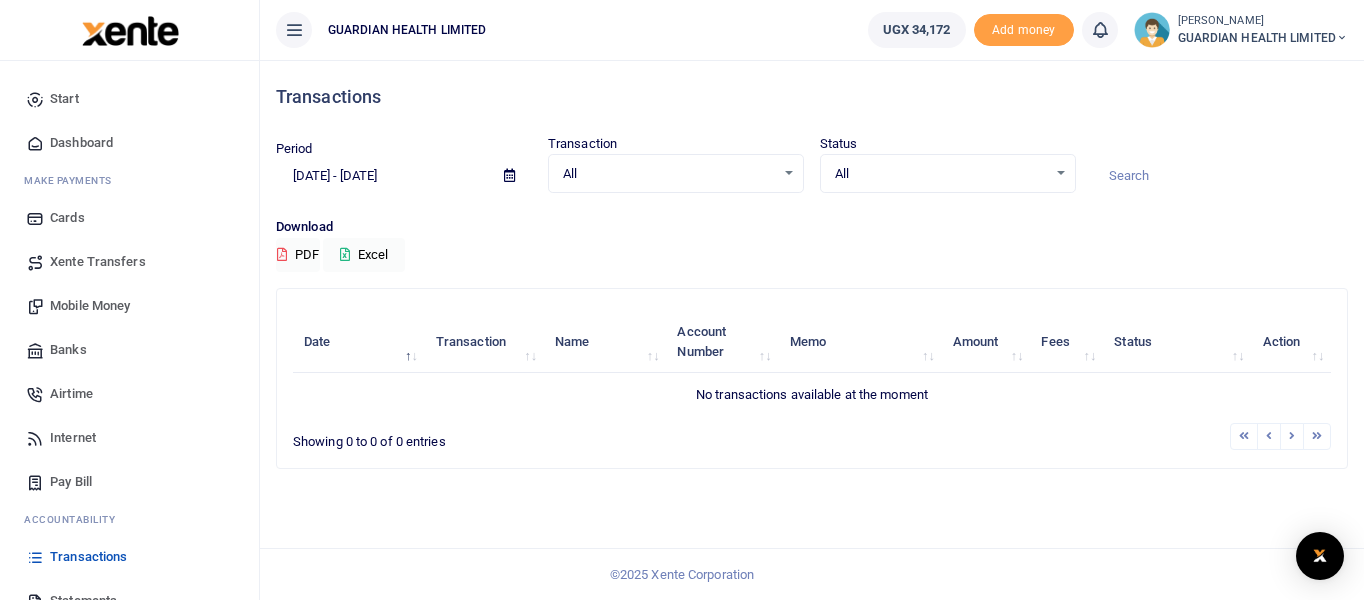 click at bounding box center (509, 176) 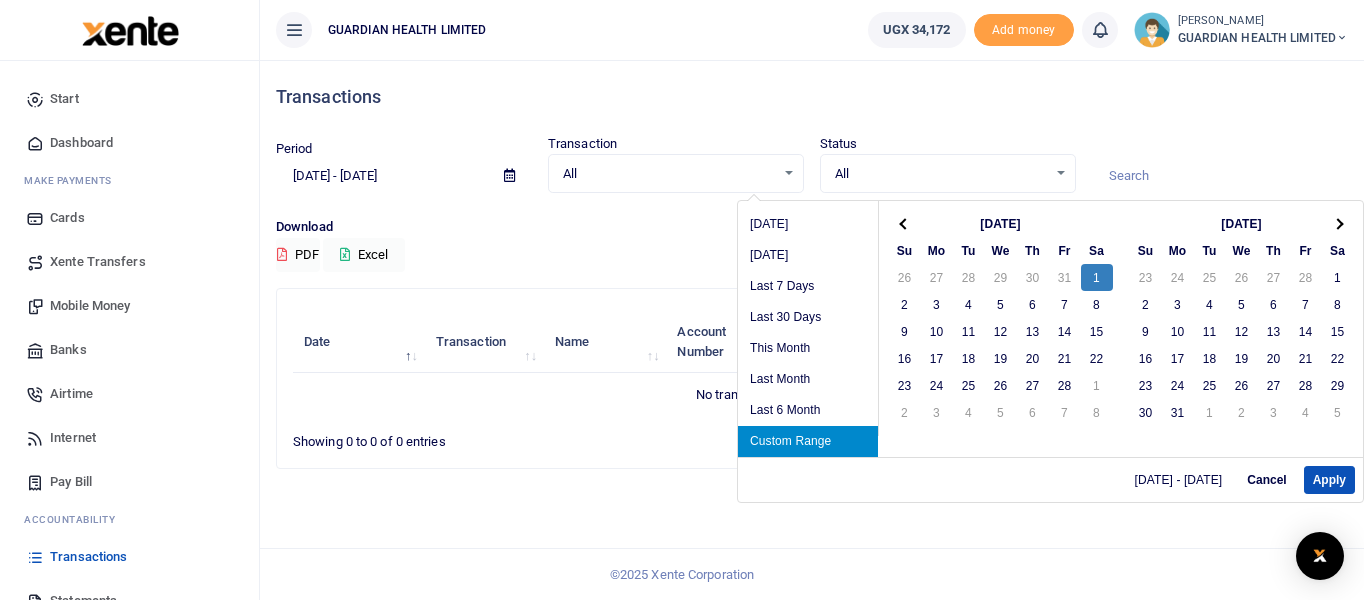 click on "All" at bounding box center [669, 174] 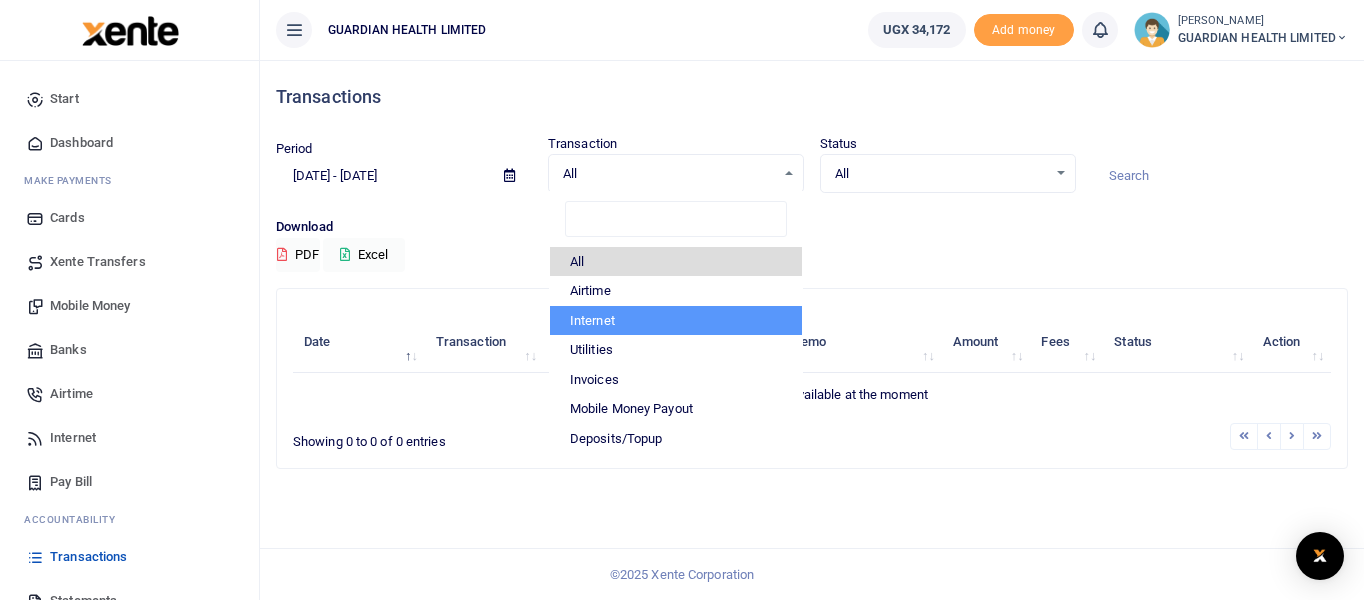 click on "Period
02/01/2025 - 02/01/2025
Transaction
All Select an option... All Airtime Internet Utilities Invoices Mobile Money Payout Deposits/Topup Card creation Taxes Bank to Bank Transfer
All
Airtime
Internet
Utilities
Invoices
Mobile Money Payout
Deposits/Topup
Card creation
Taxes
Bank to Bank Transfer
Status
All Select an option...
All Pending" at bounding box center [812, 175] 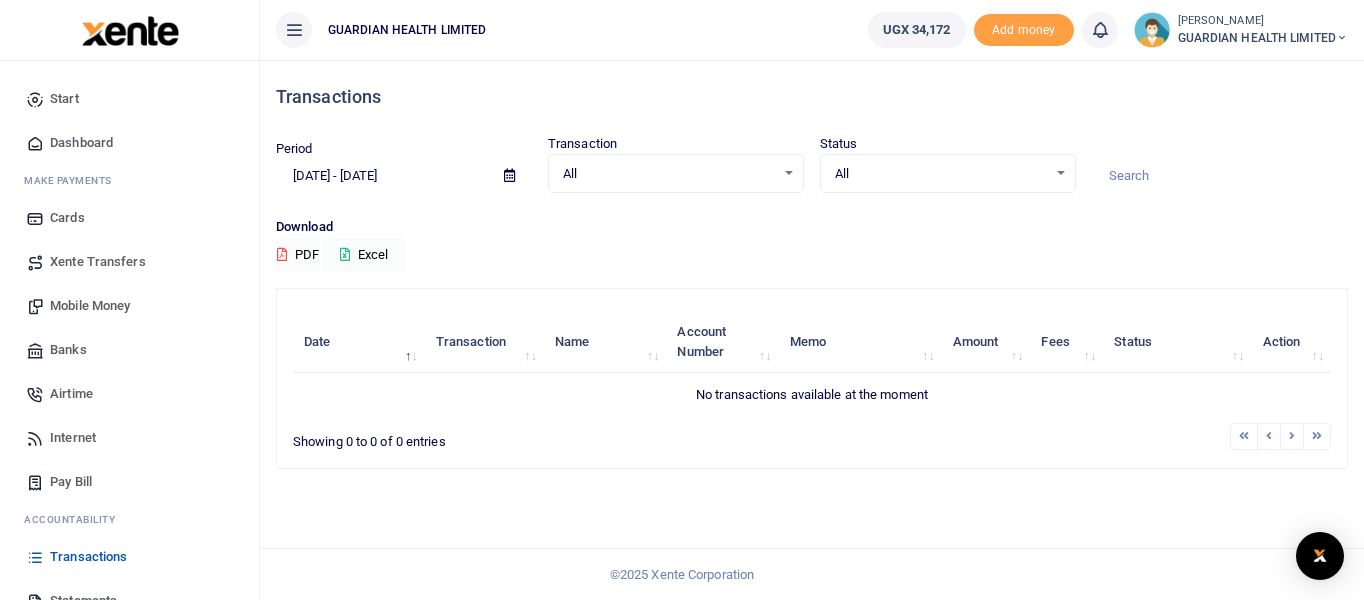 click at bounding box center (509, 175) 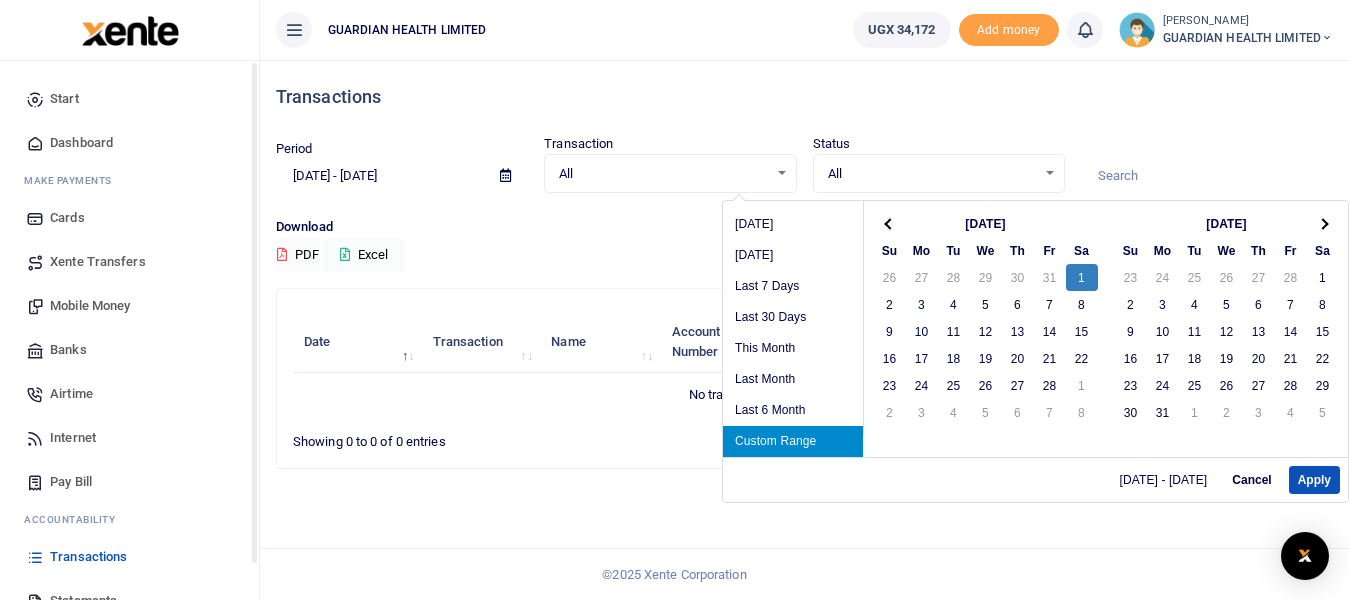 drag, startPoint x: 469, startPoint y: 176, endPoint x: 205, endPoint y: 176, distance: 264 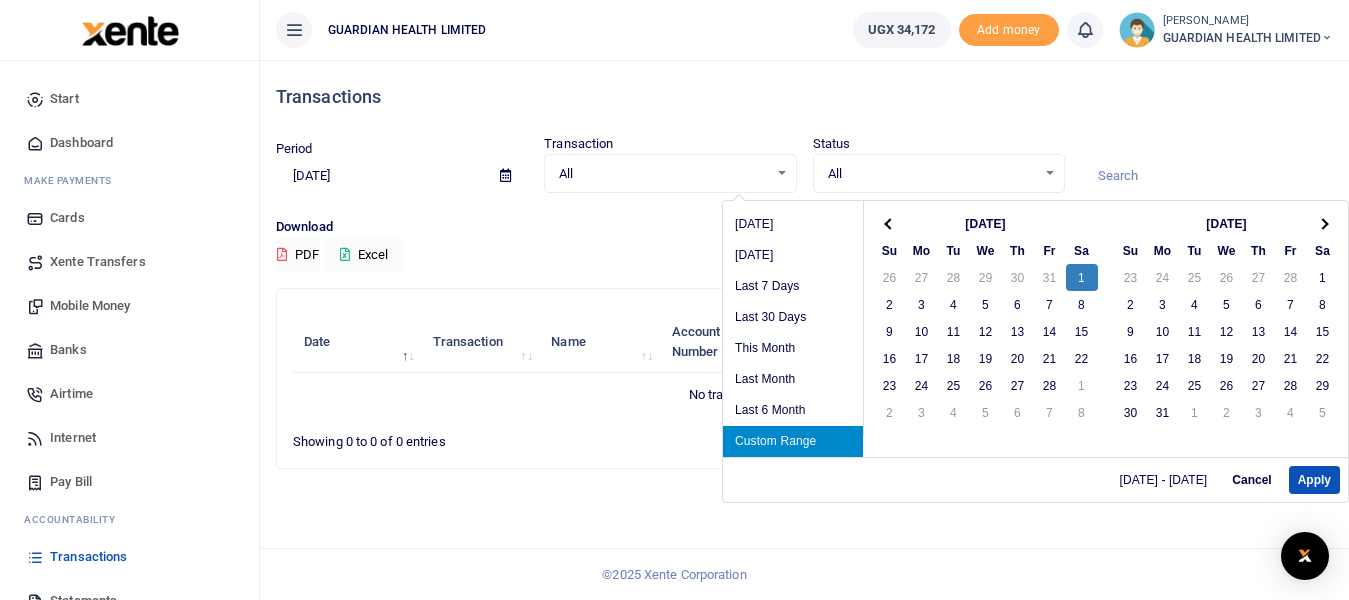 type on "02/01/2025 - 02/01/2025" 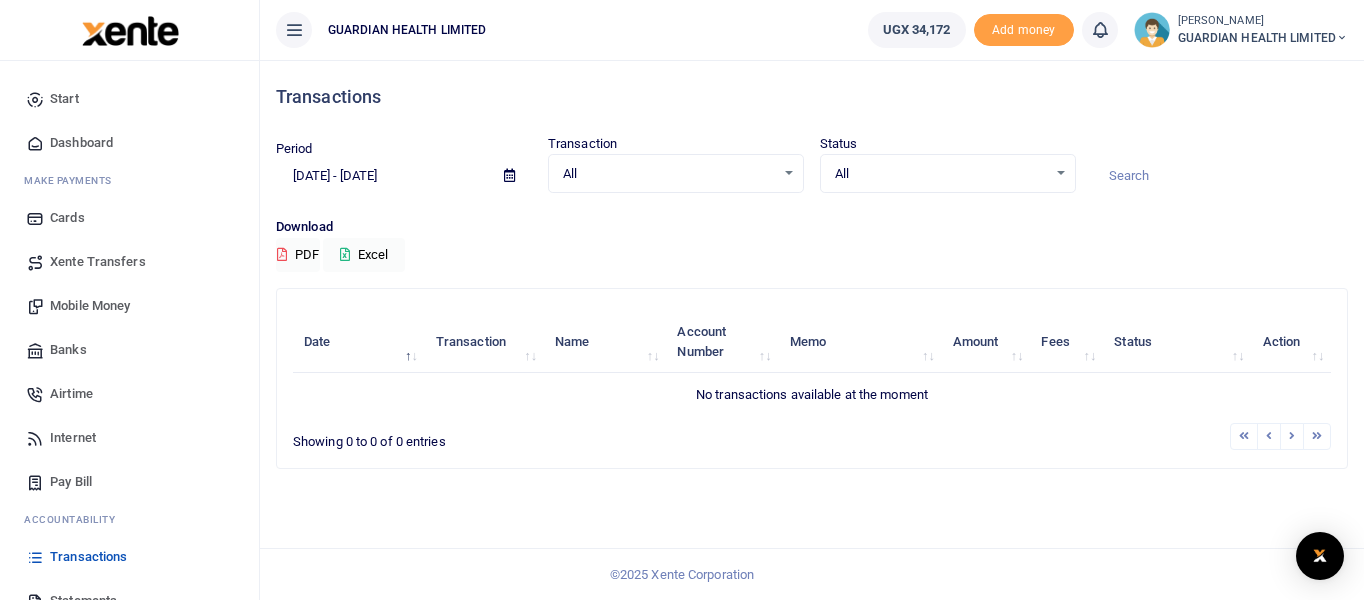 click on "02/01/2025 - 02/01/2025" at bounding box center (382, 176) 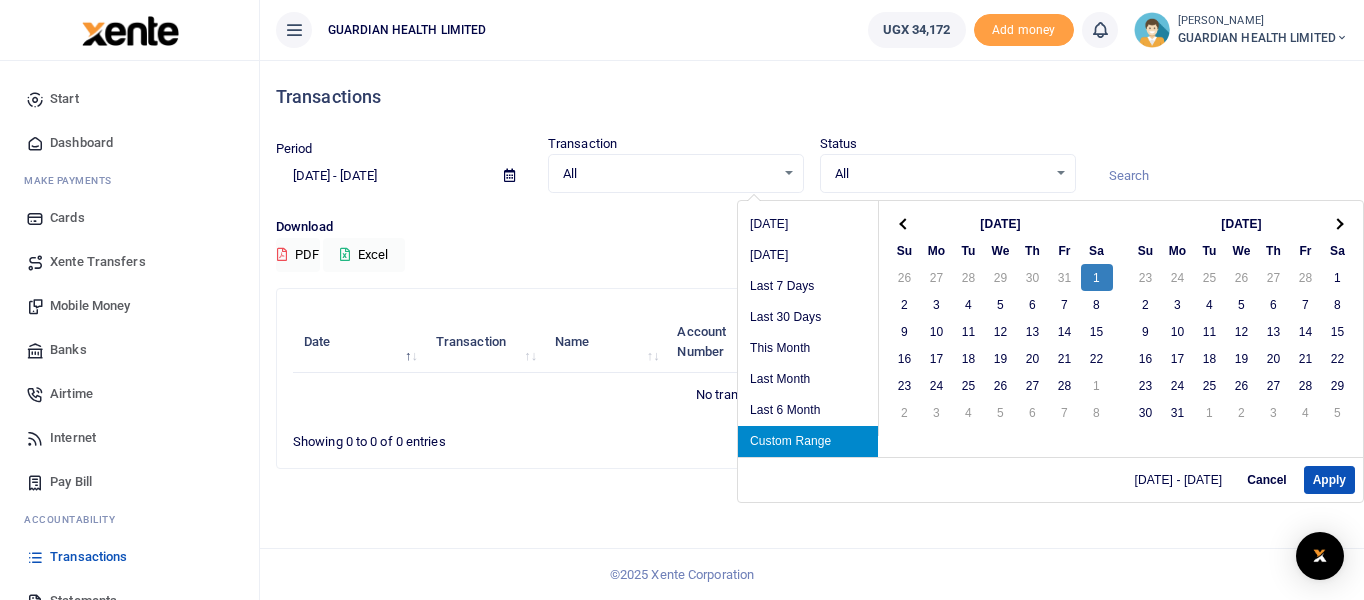 click at bounding box center [509, 175] 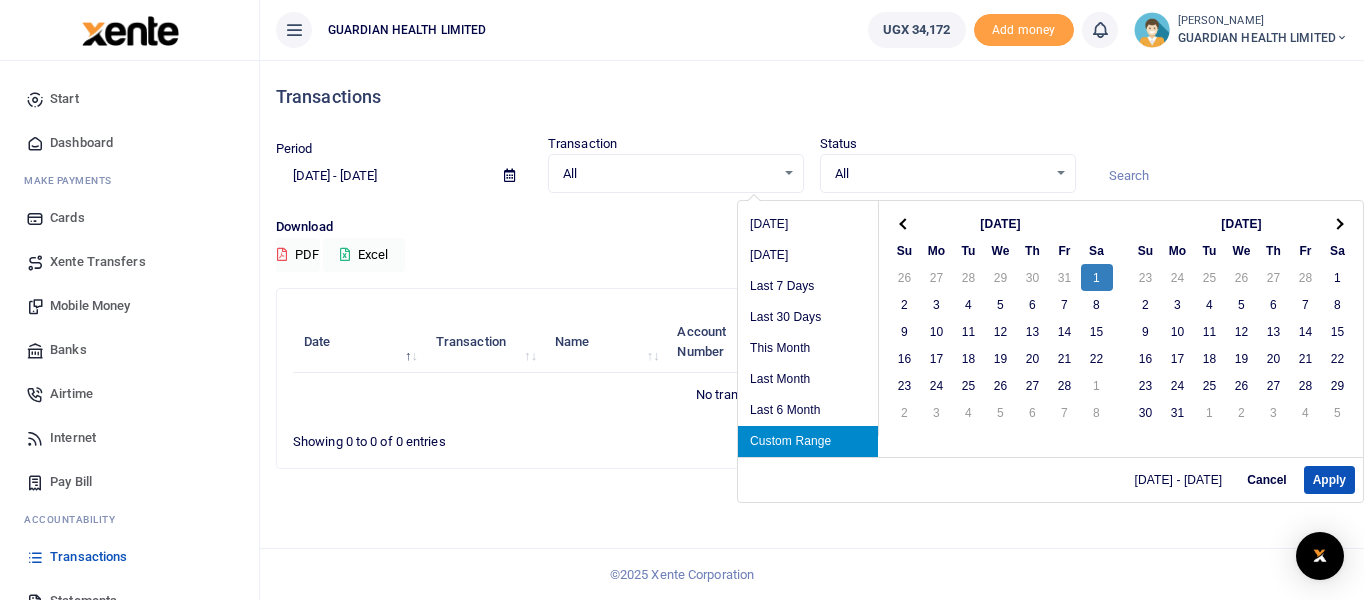 click at bounding box center [509, 175] 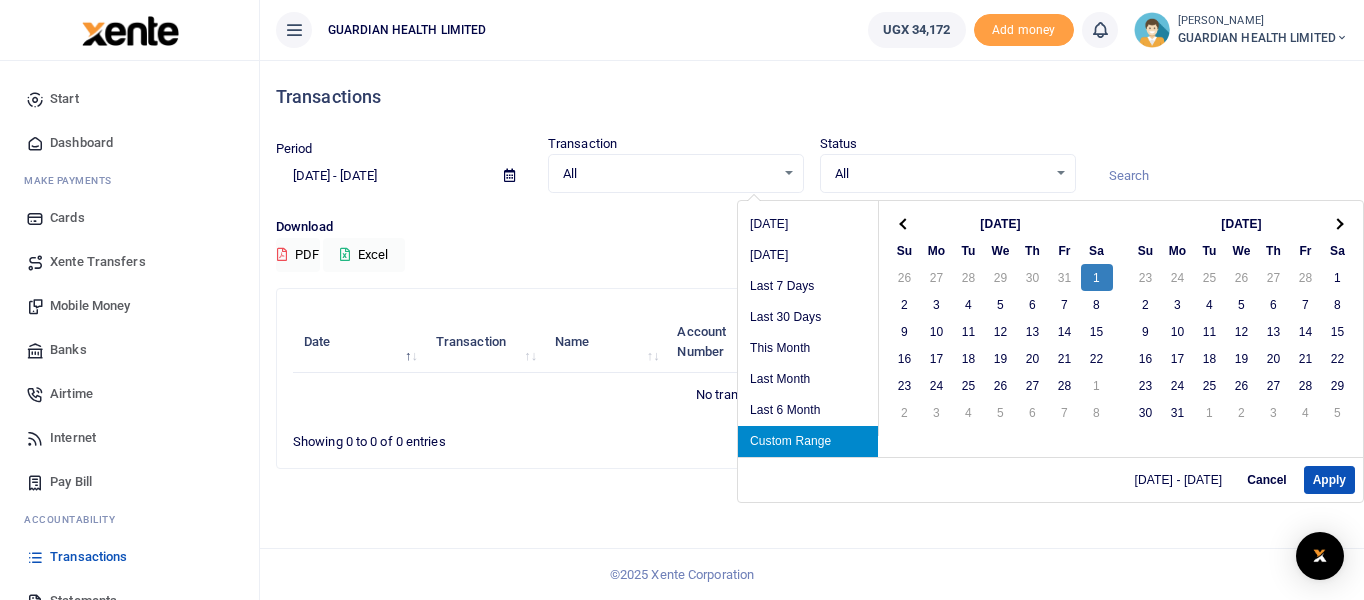 click at bounding box center [509, 175] 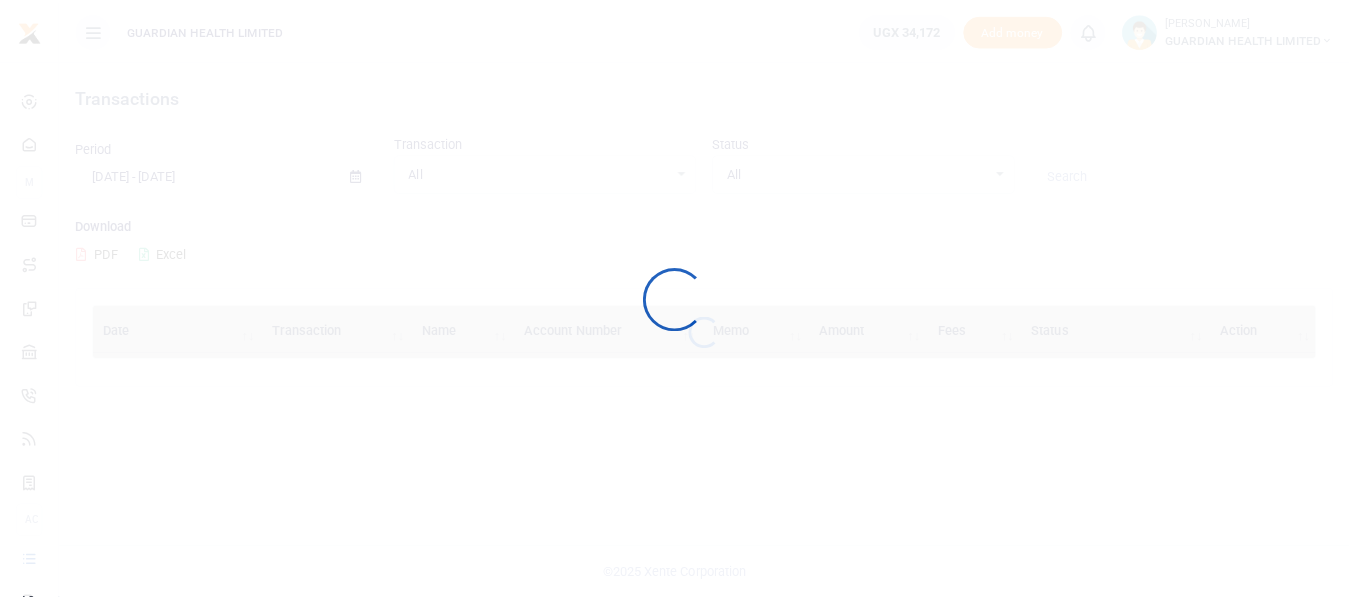 scroll, scrollTop: 0, scrollLeft: 0, axis: both 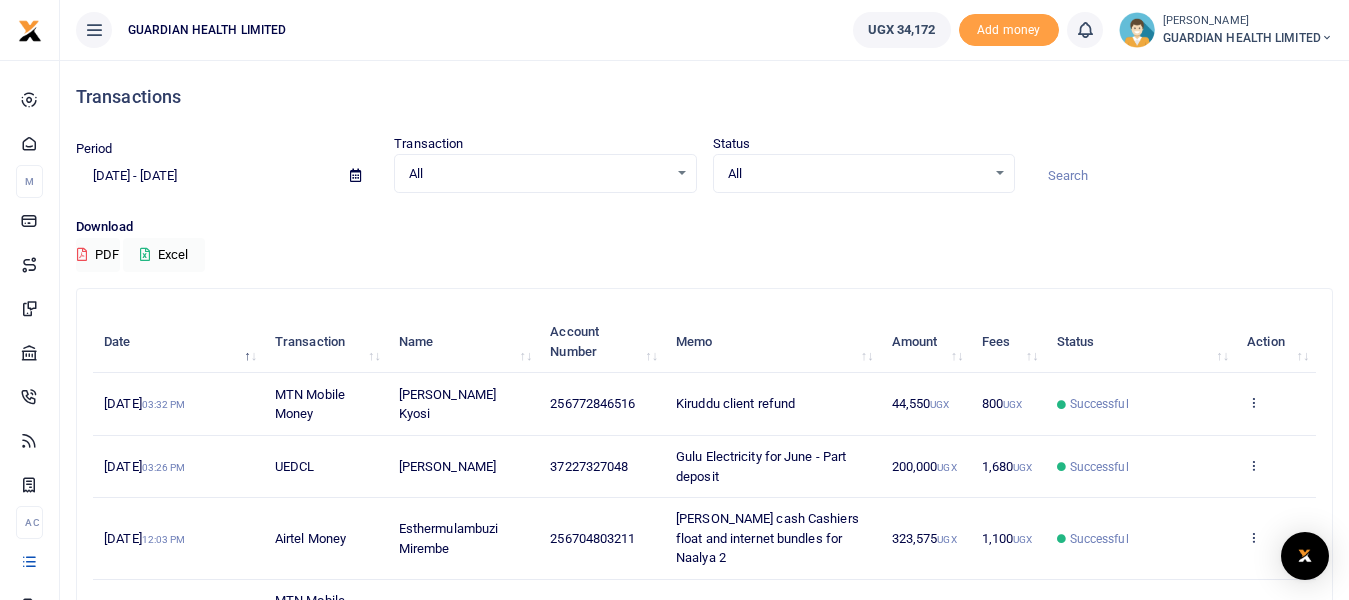 click at bounding box center [355, 175] 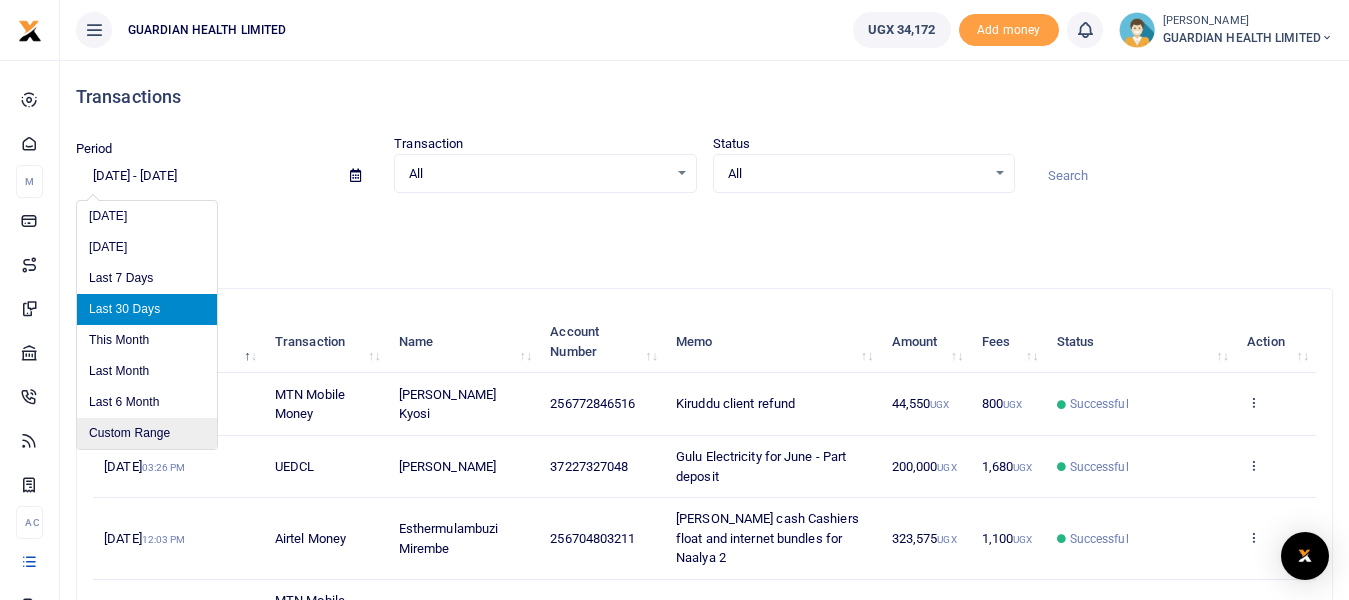 click on "Custom Range" at bounding box center [147, 433] 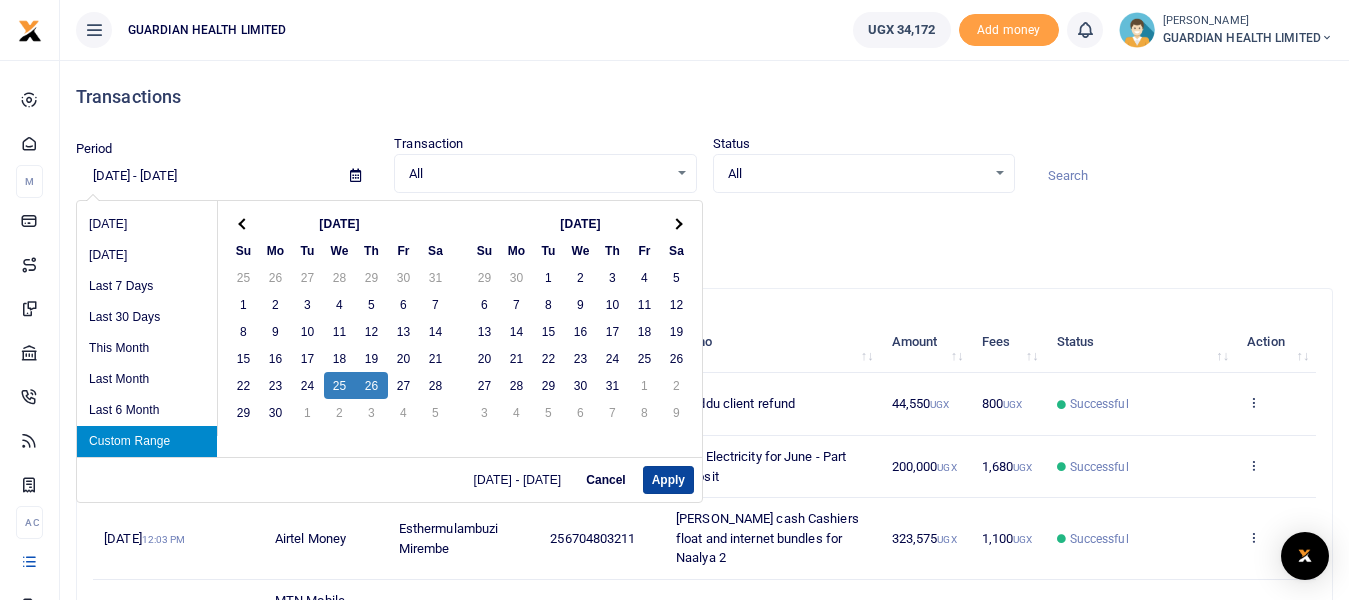 click on "Apply" at bounding box center [668, 480] 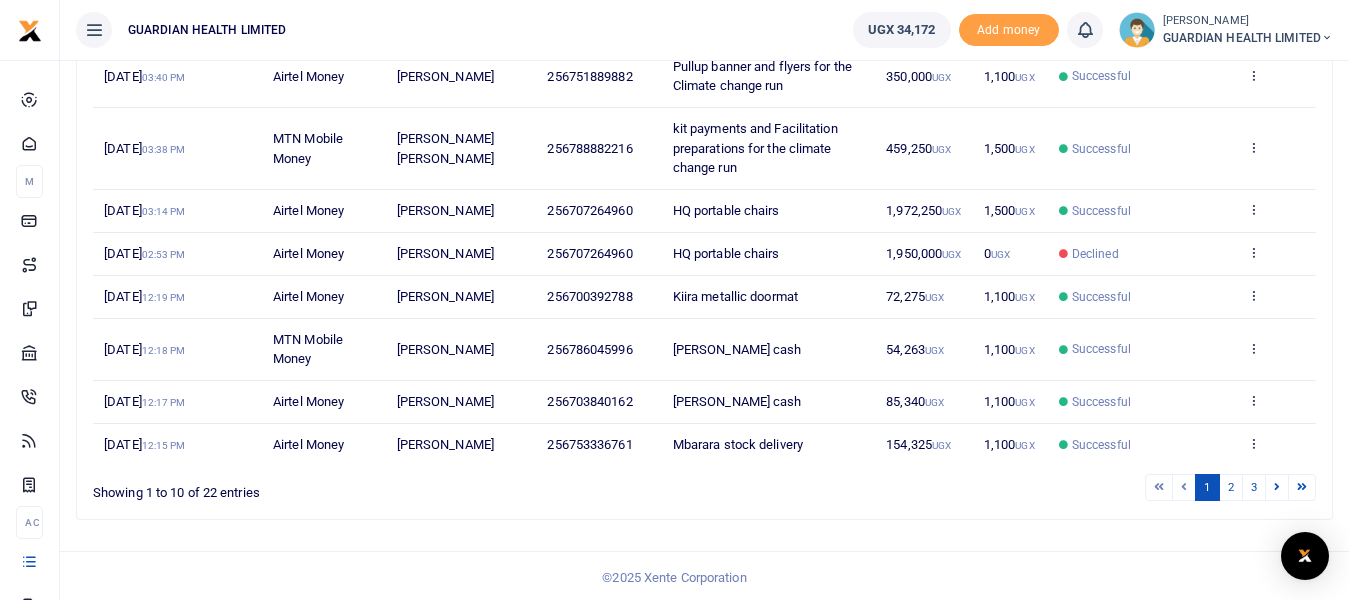 scroll, scrollTop: 437, scrollLeft: 0, axis: vertical 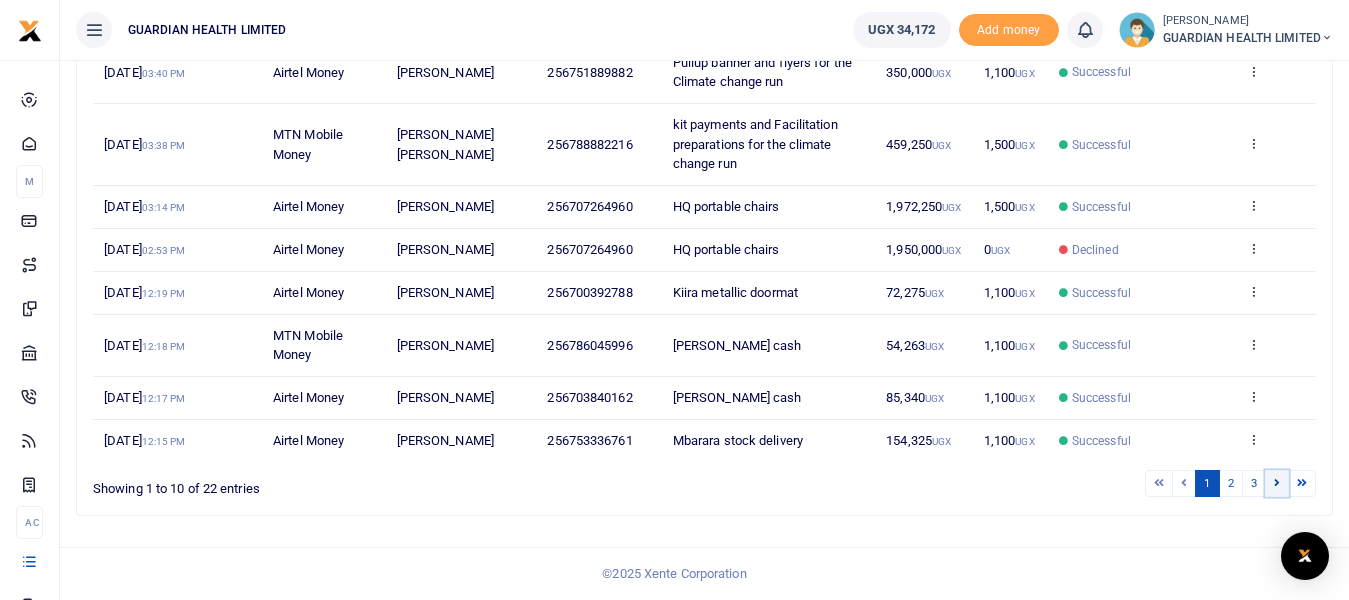 click at bounding box center (1277, 483) 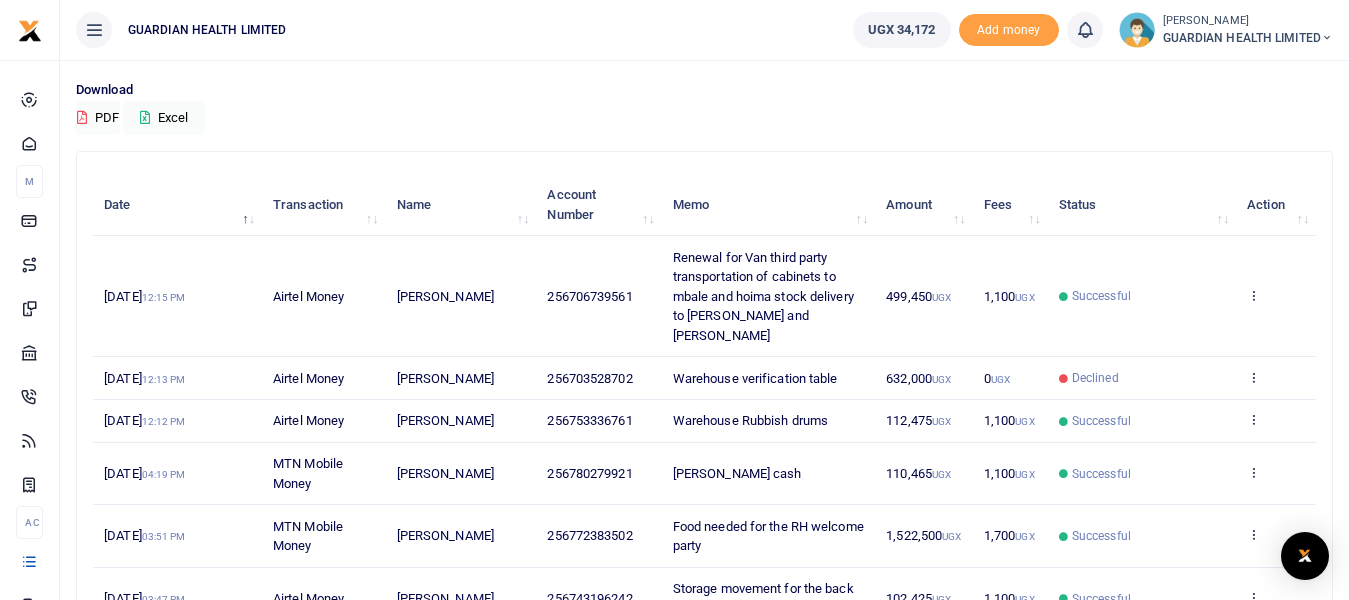 scroll, scrollTop: 0, scrollLeft: 0, axis: both 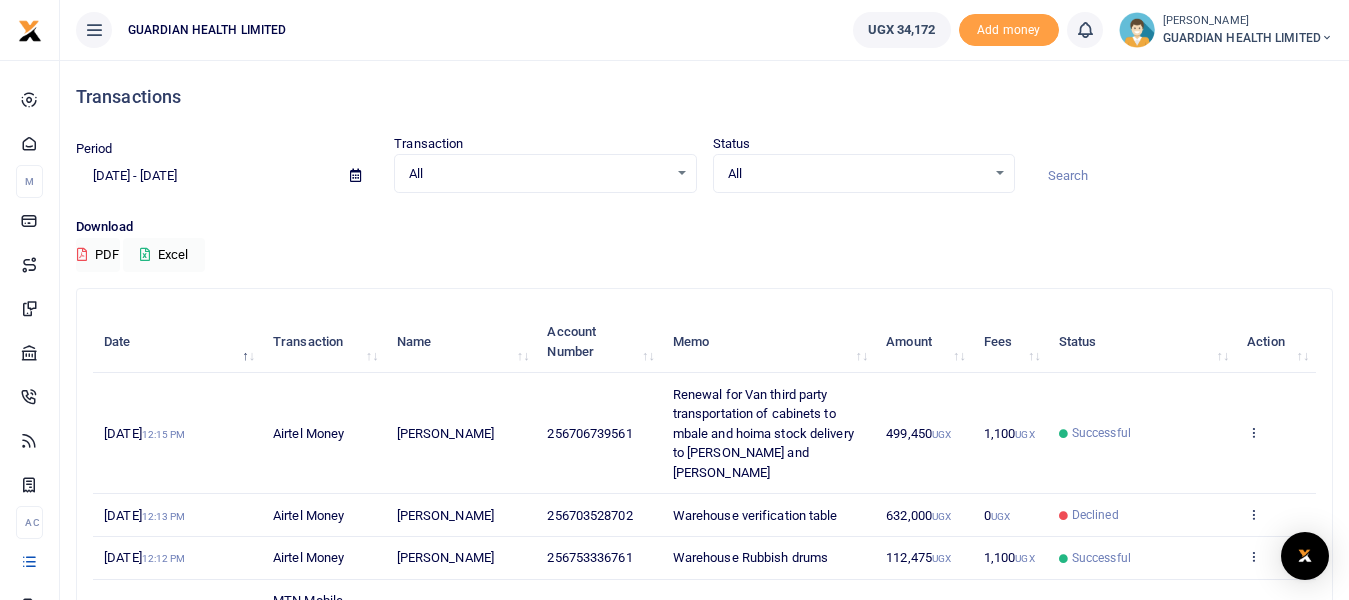 click at bounding box center [355, 175] 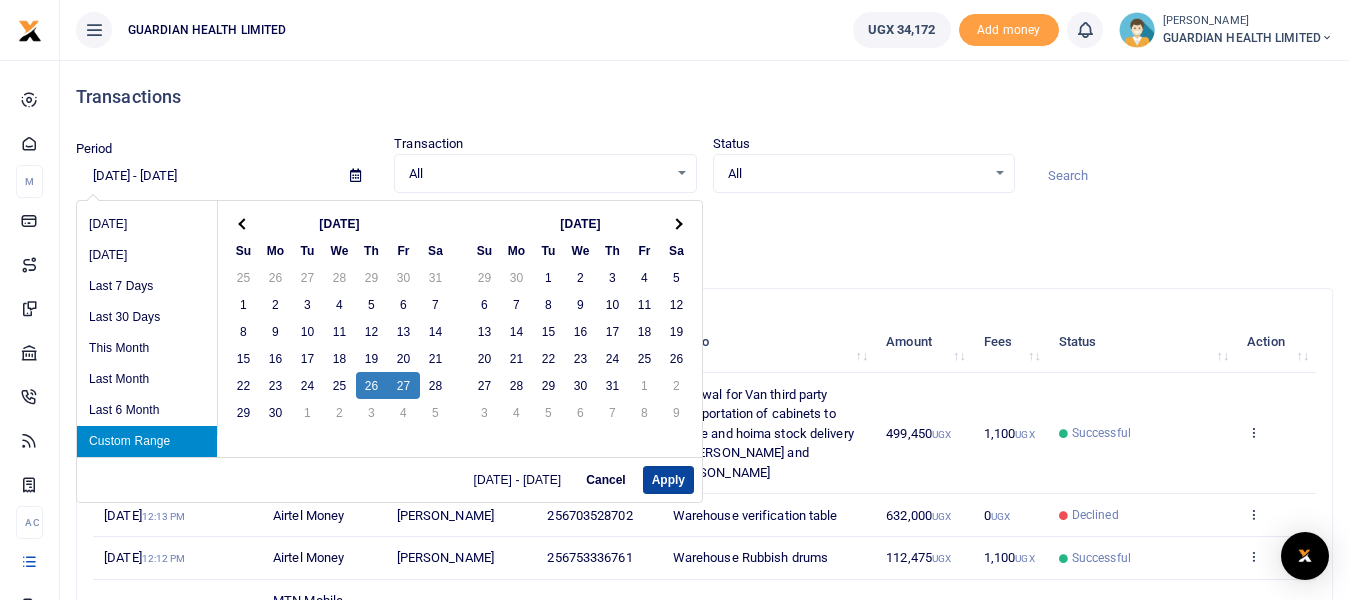 click on "Apply" at bounding box center (668, 480) 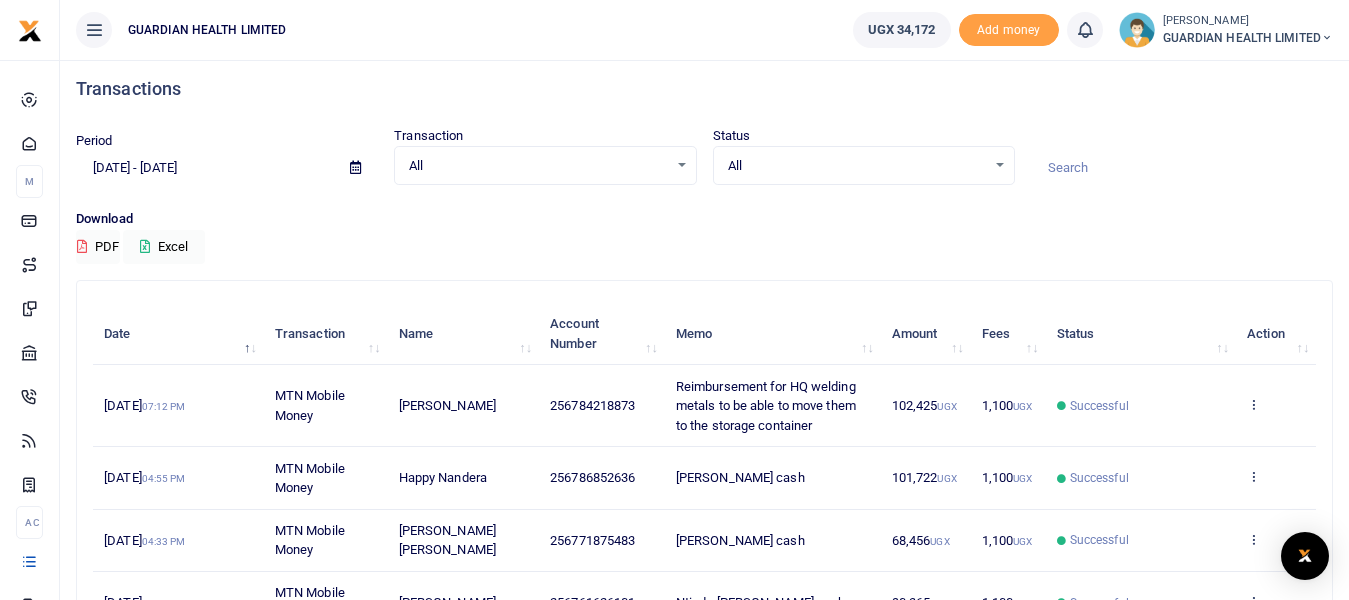 scroll, scrollTop: 0, scrollLeft: 0, axis: both 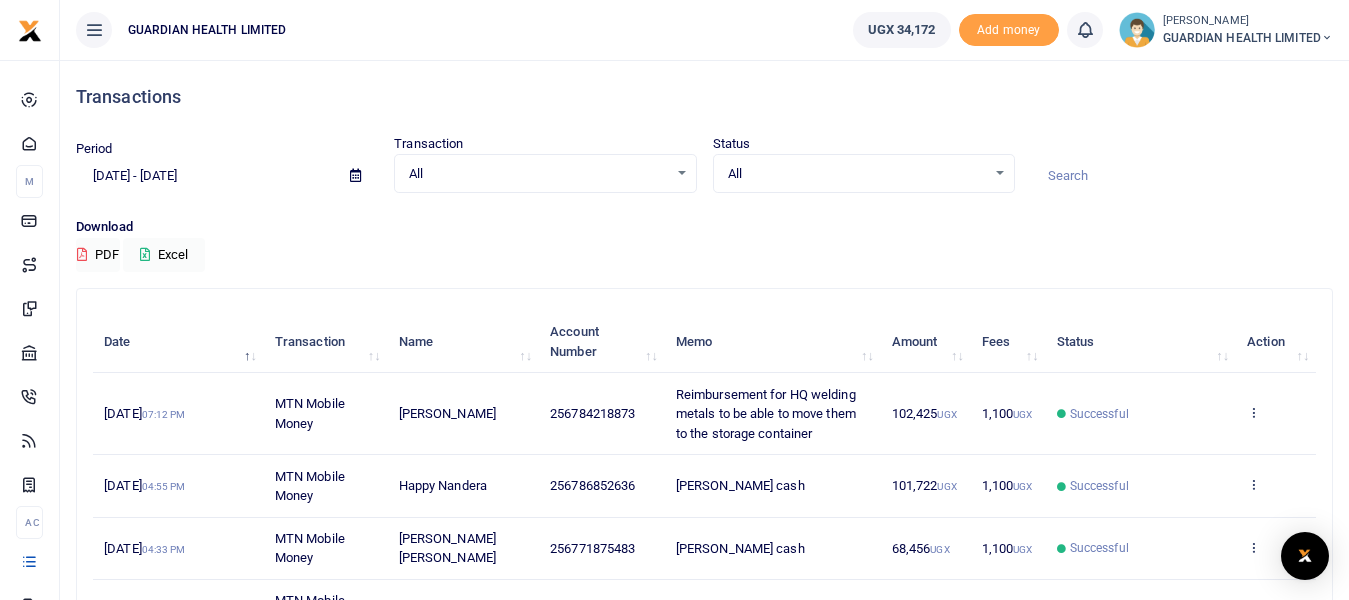 click at bounding box center (355, 175) 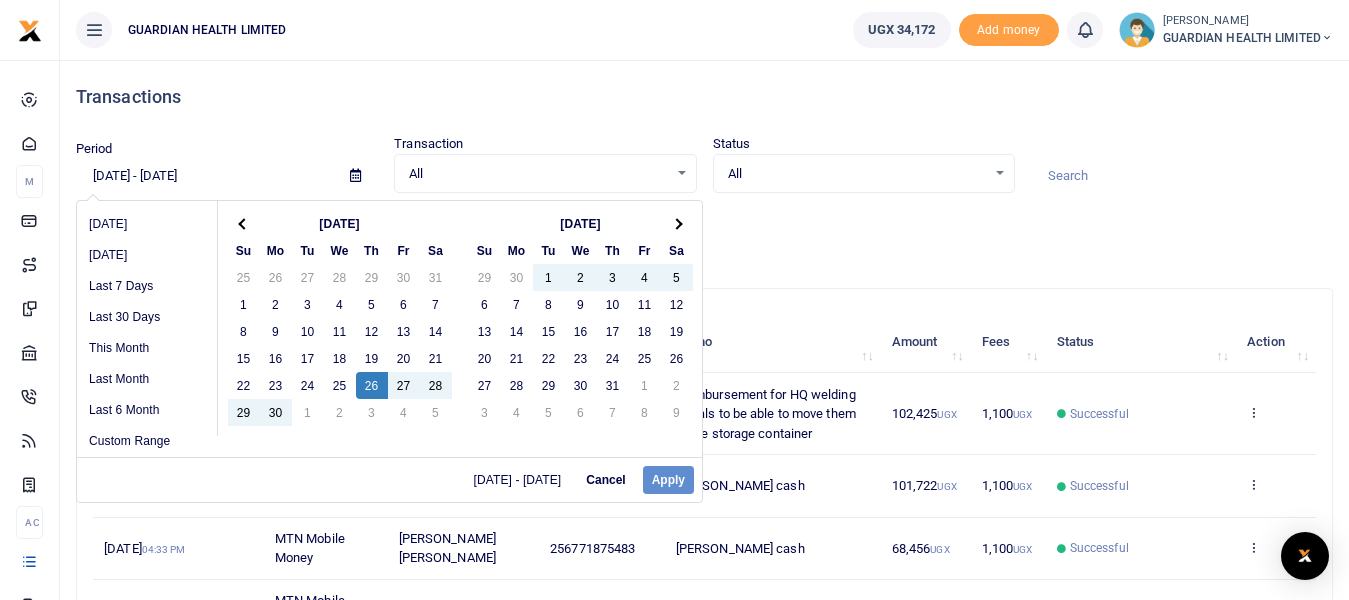 click on "06/26/2025 - 06/27/2025 Cancel Apply" at bounding box center [389, 479] 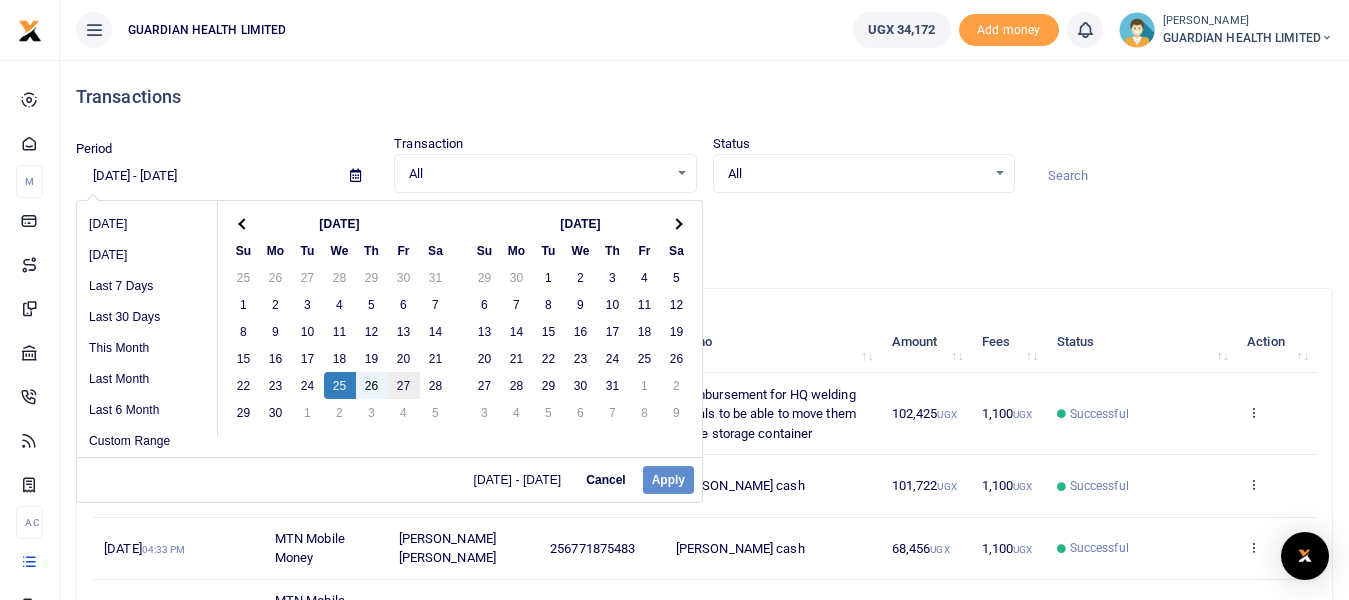 drag, startPoint x: 335, startPoint y: 388, endPoint x: 390, endPoint y: 387, distance: 55.00909 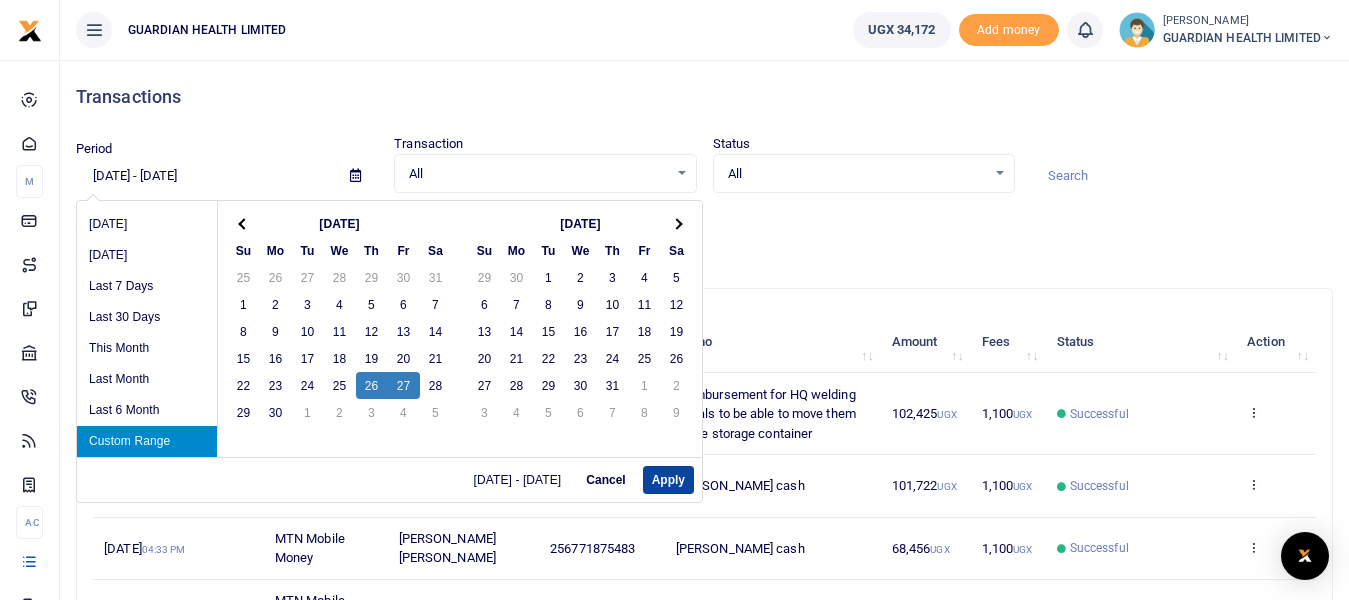 click on "Apply" at bounding box center (668, 480) 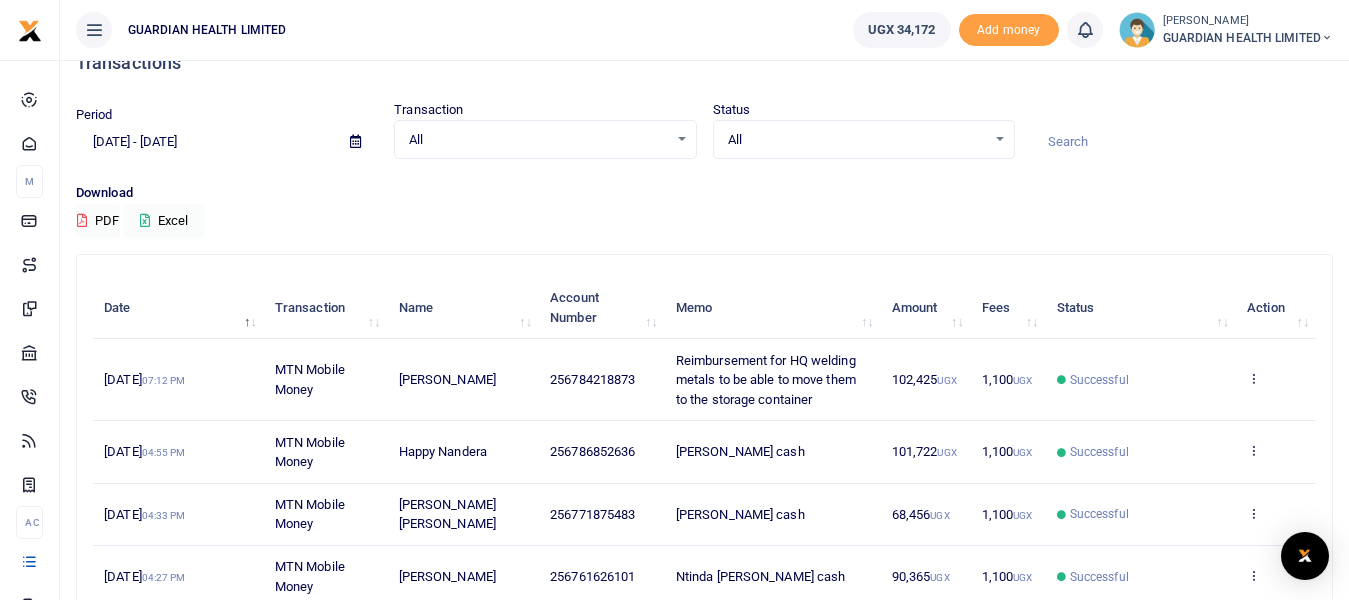 scroll, scrollTop: 0, scrollLeft: 0, axis: both 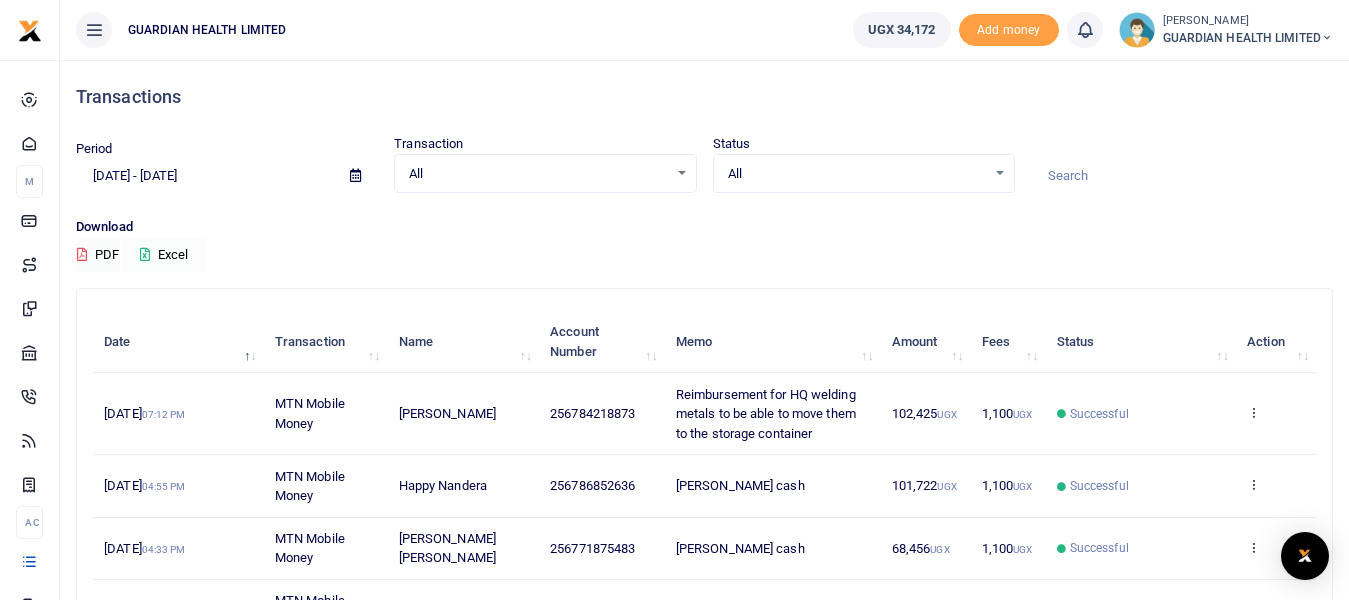click on "Excel" at bounding box center (164, 255) 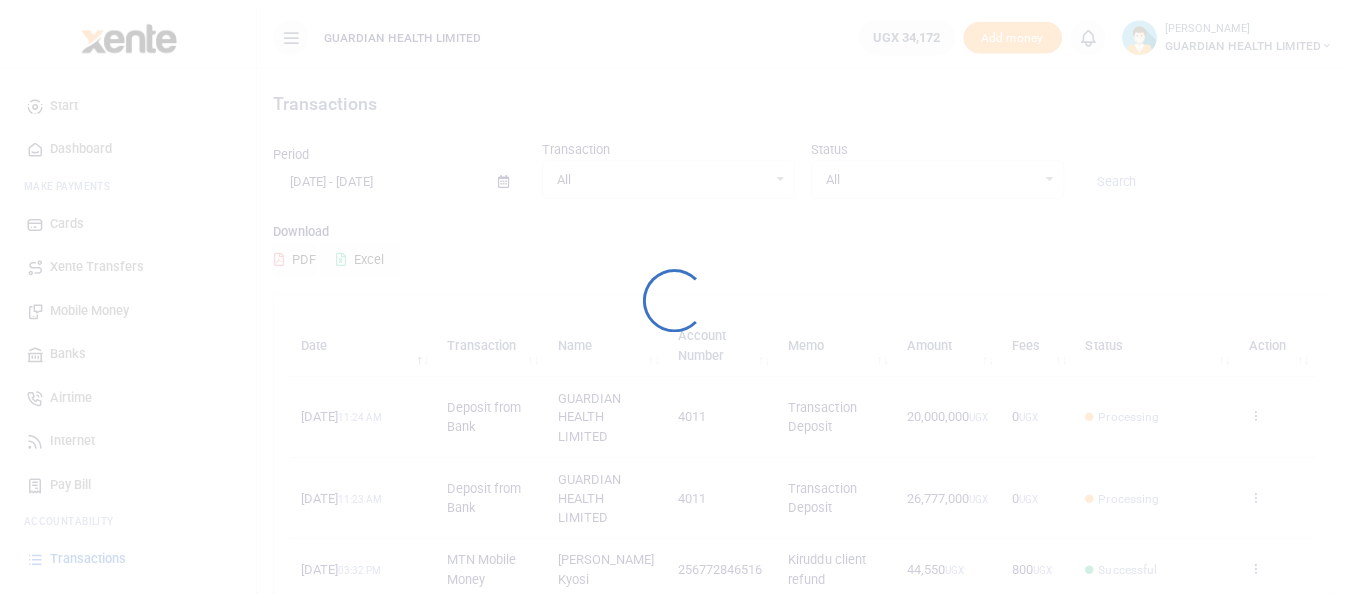 scroll, scrollTop: 0, scrollLeft: 0, axis: both 